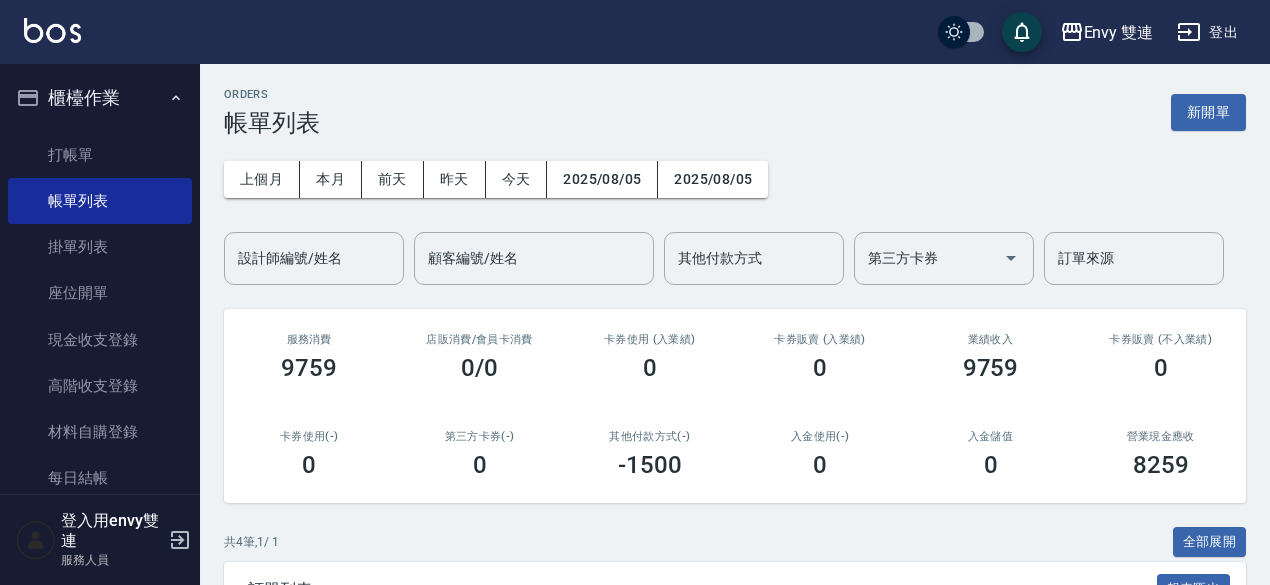 scroll, scrollTop: 0, scrollLeft: 0, axis: both 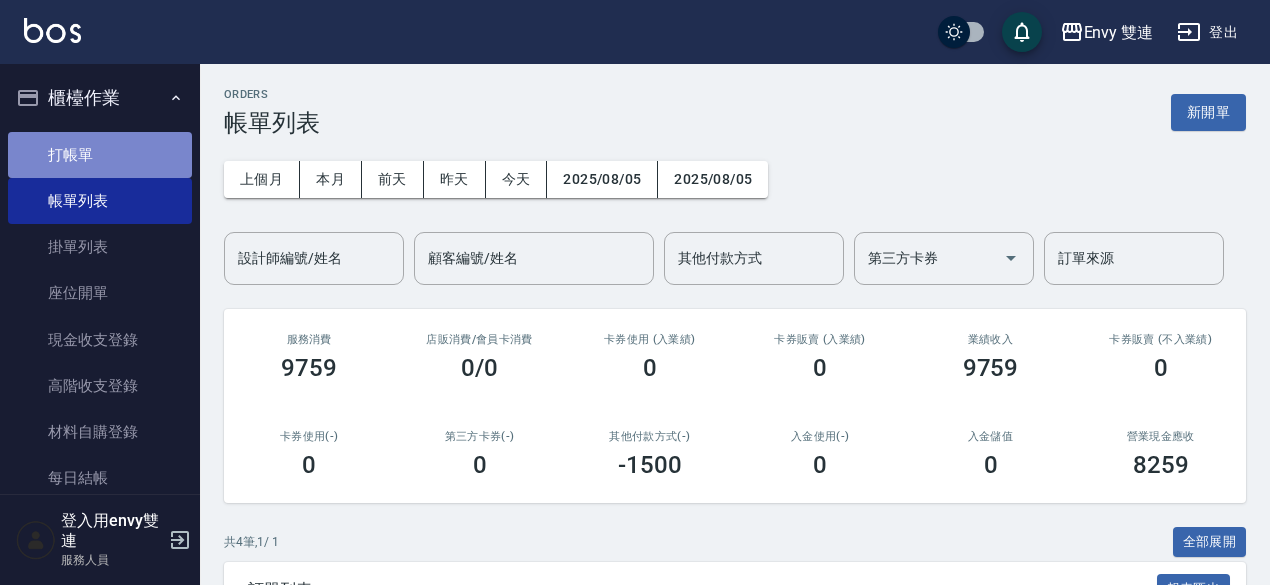 click on "打帳單" at bounding box center [100, 155] 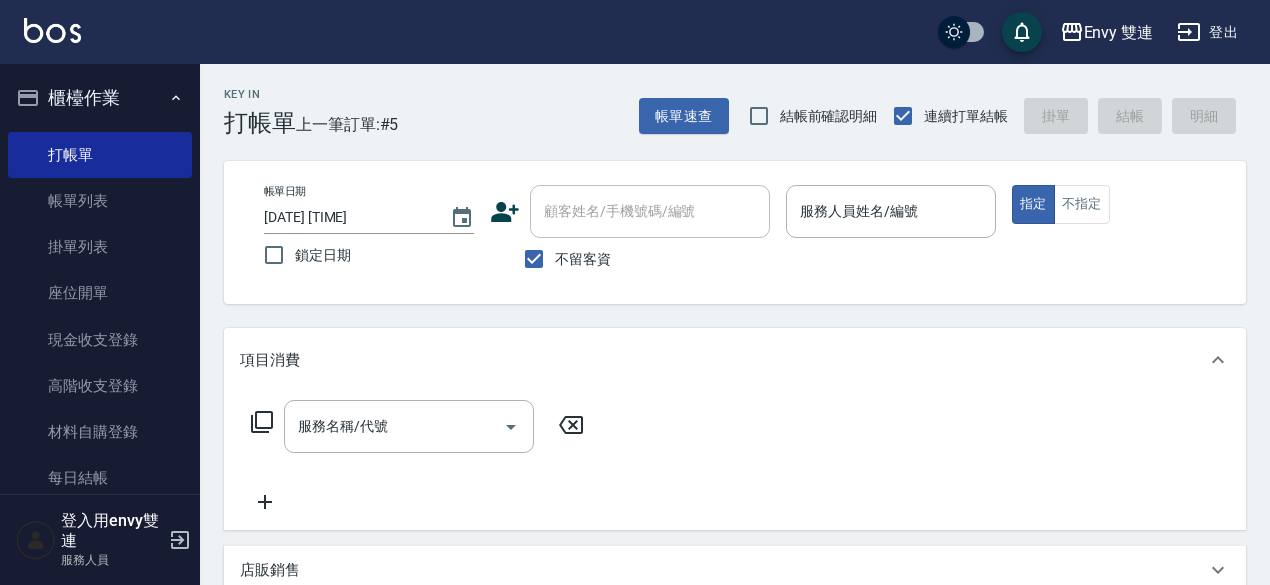 click on "不留客資" at bounding box center [583, 259] 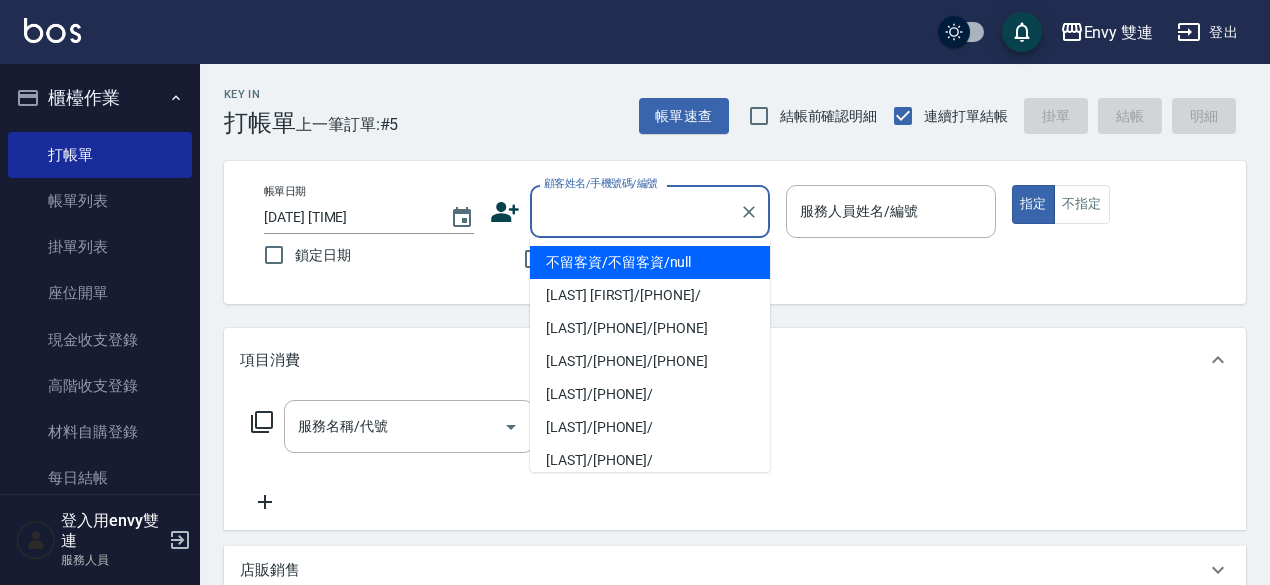 click on "顧客姓名/手機號碼/編號" at bounding box center [635, 211] 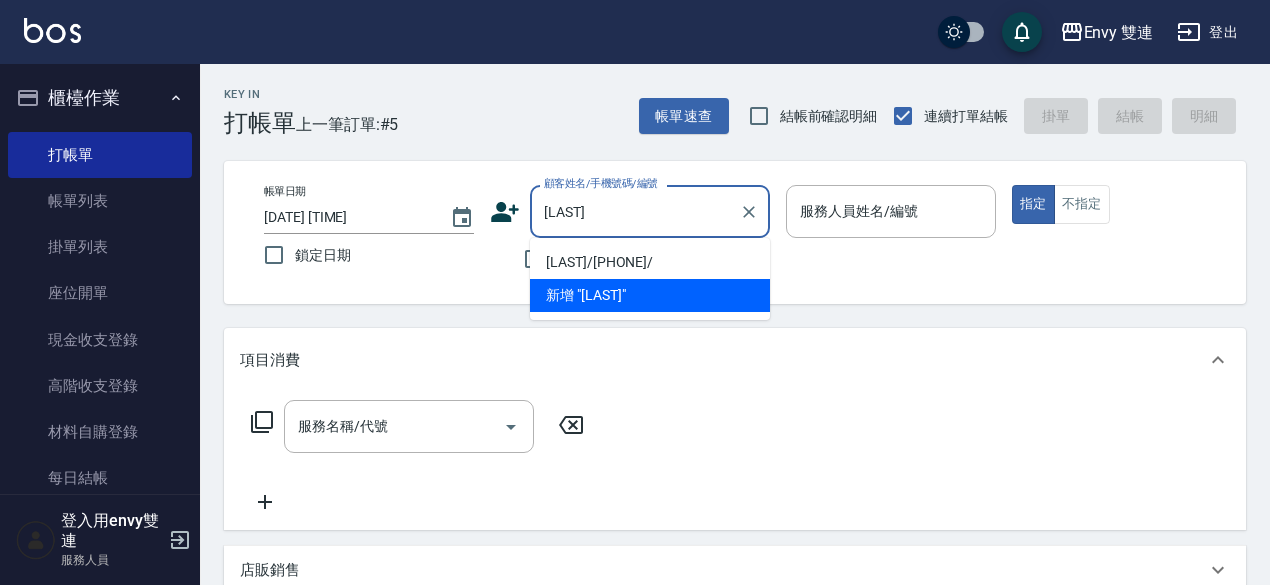 click on "[LAST]/[PHONE]/" at bounding box center (650, 262) 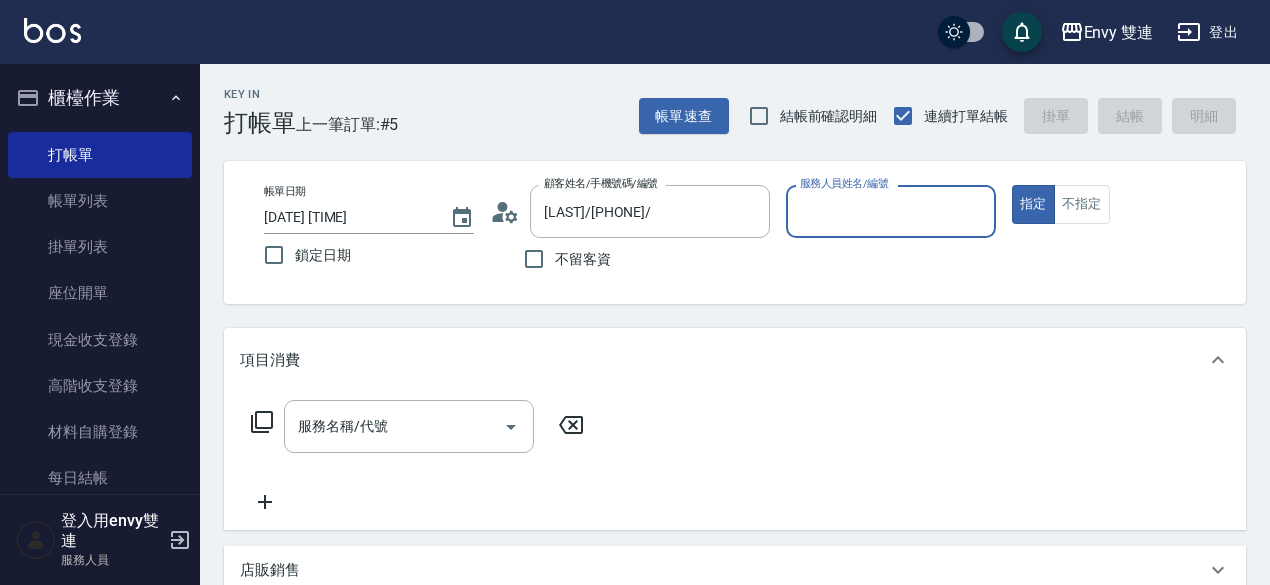 type on "Eva-1" 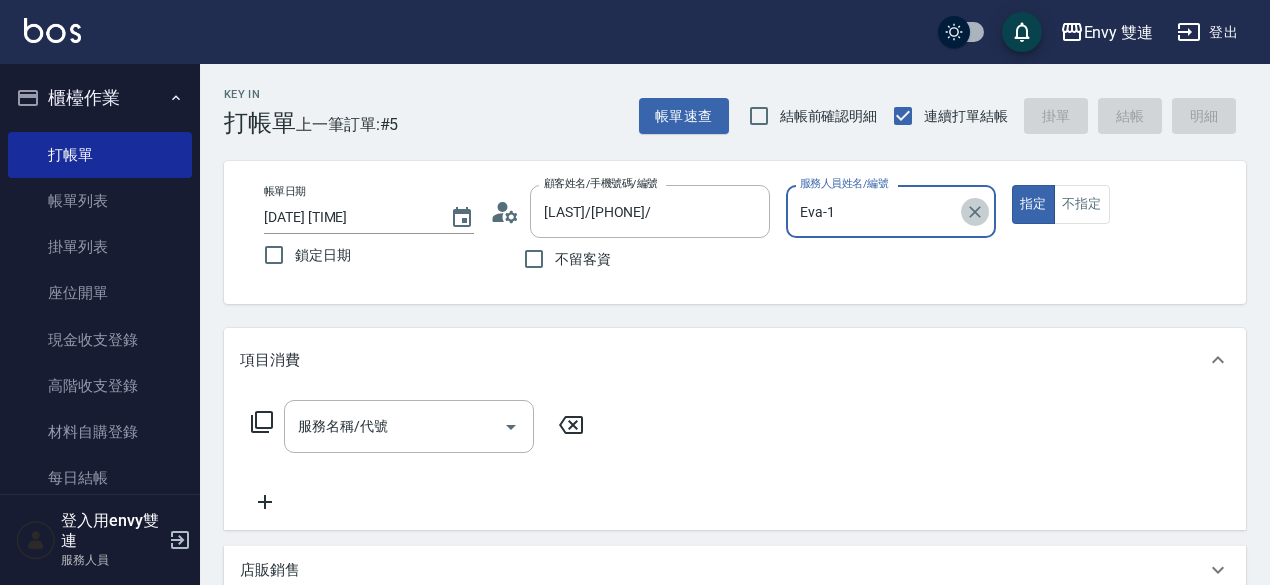 click 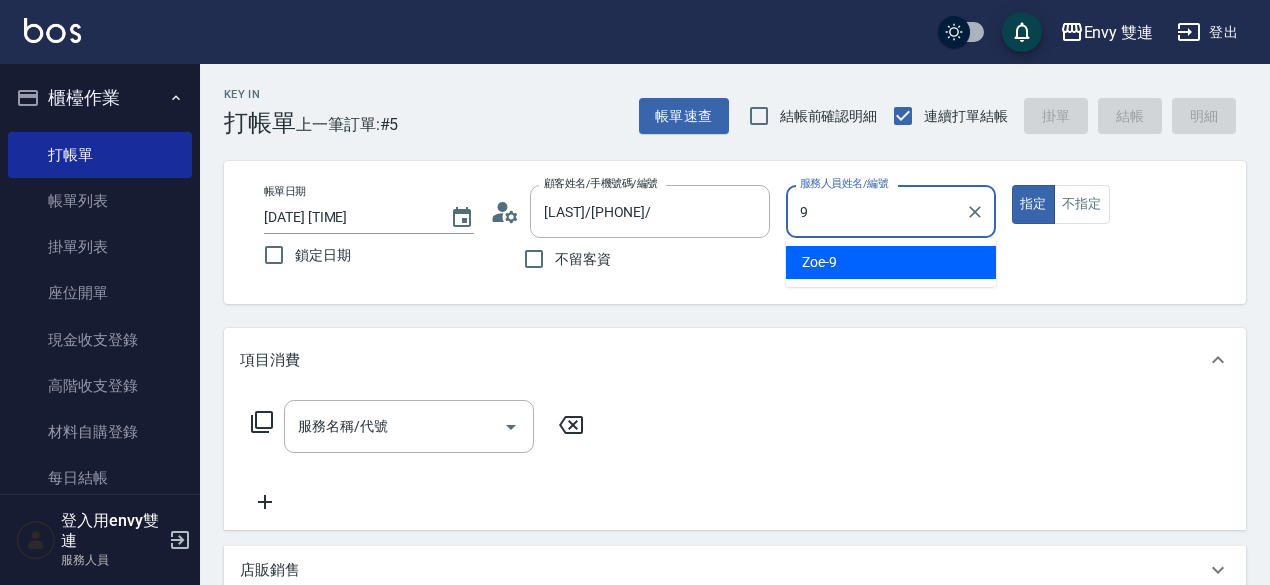 type on "Zoe-9" 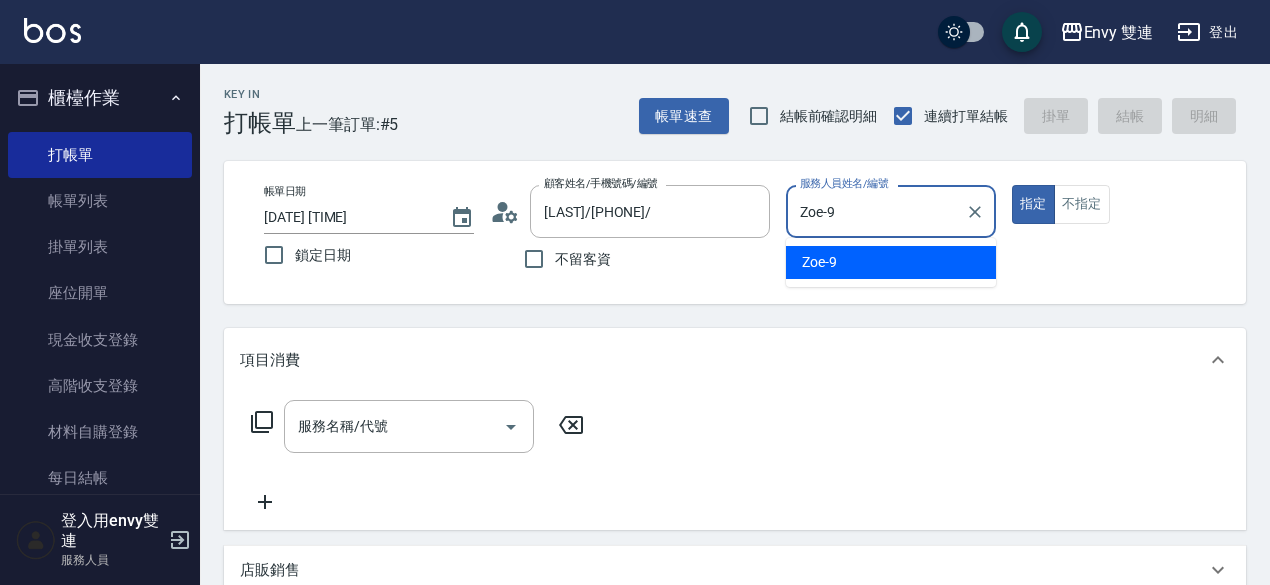 type on "true" 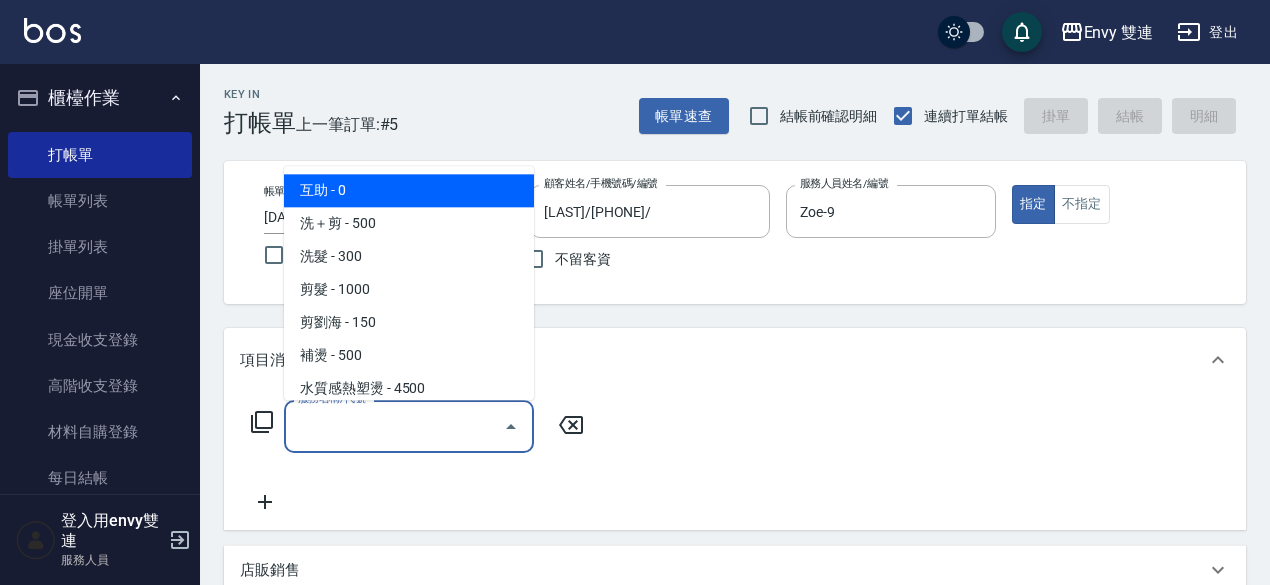 click on "服務名稱/代號" at bounding box center [394, 426] 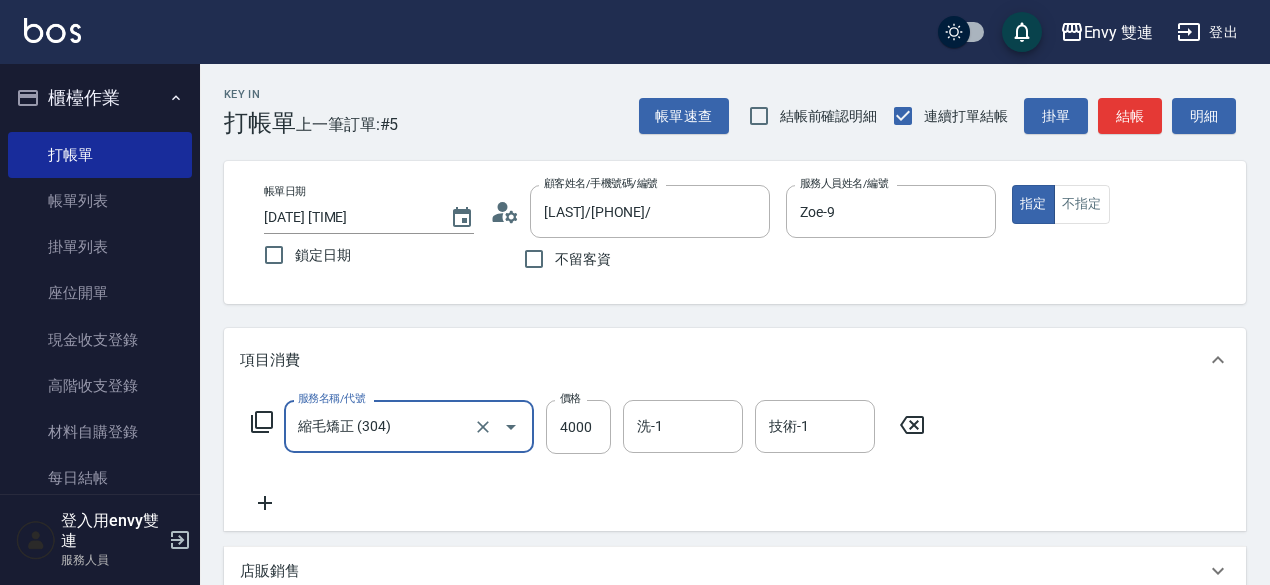 type on "縮毛矯正 (304)" 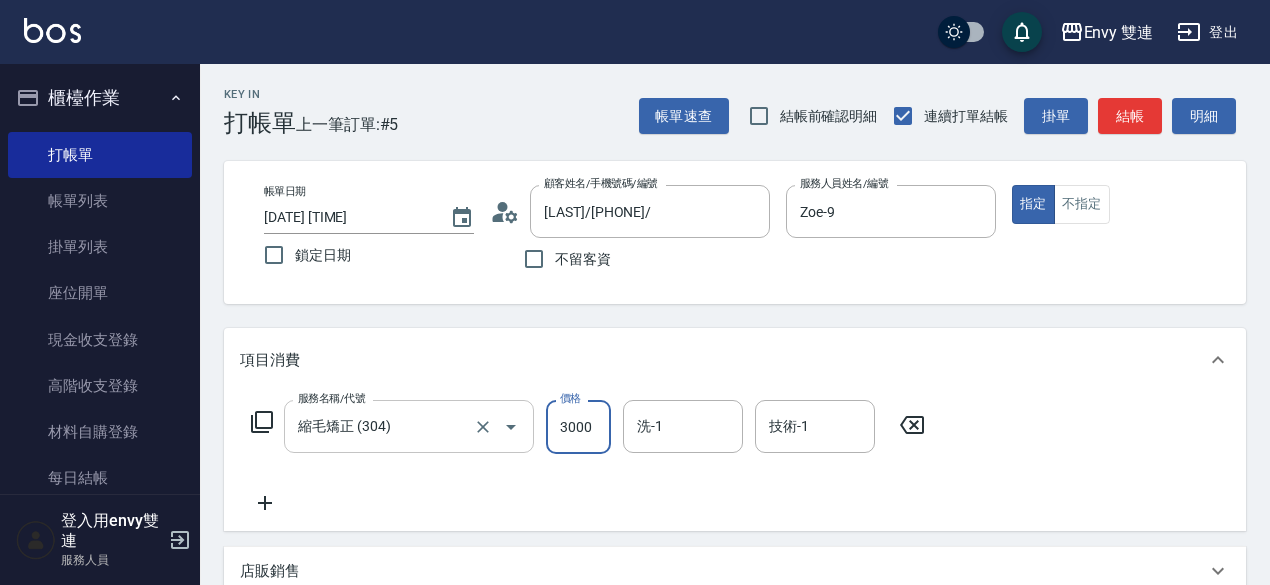 type on "3000" 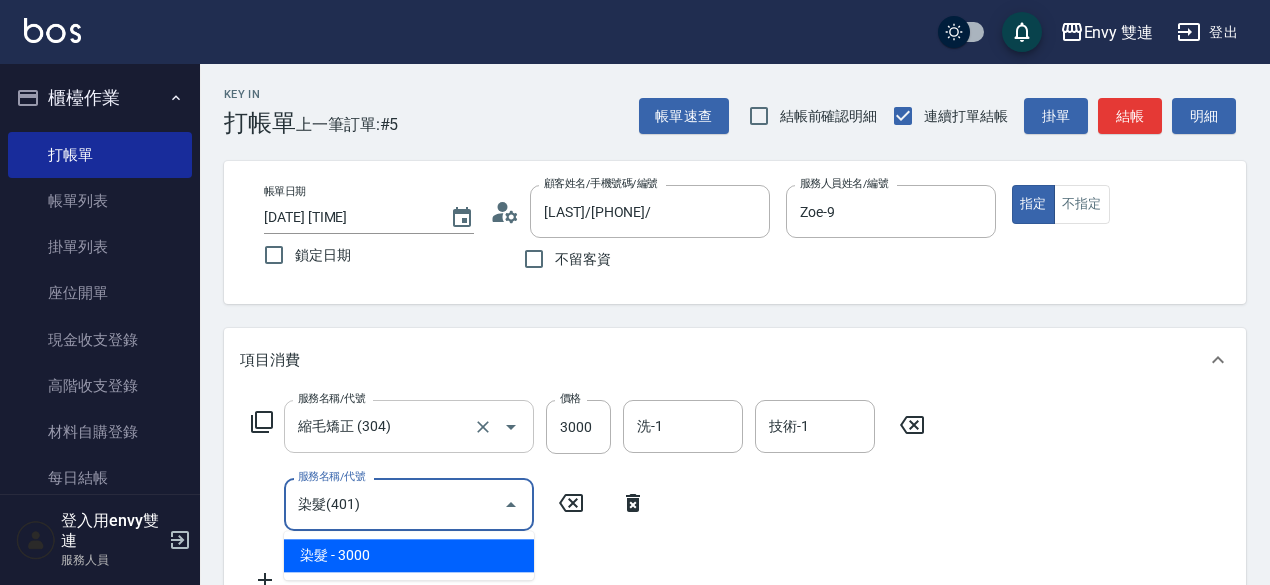 type on "染髮(401)" 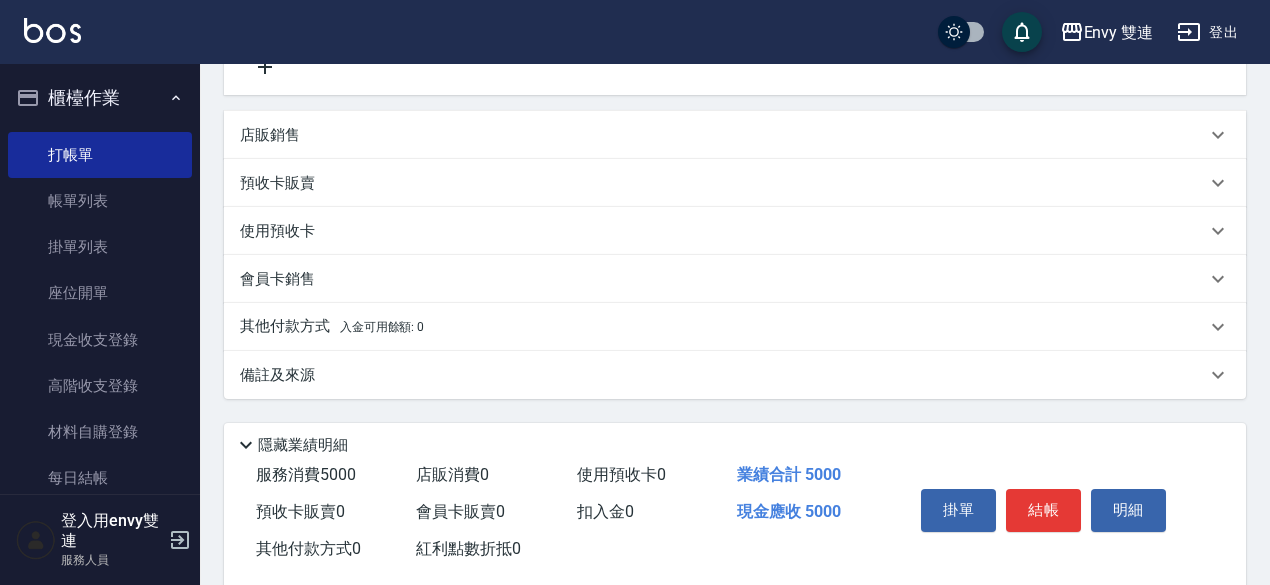 scroll, scrollTop: 552, scrollLeft: 0, axis: vertical 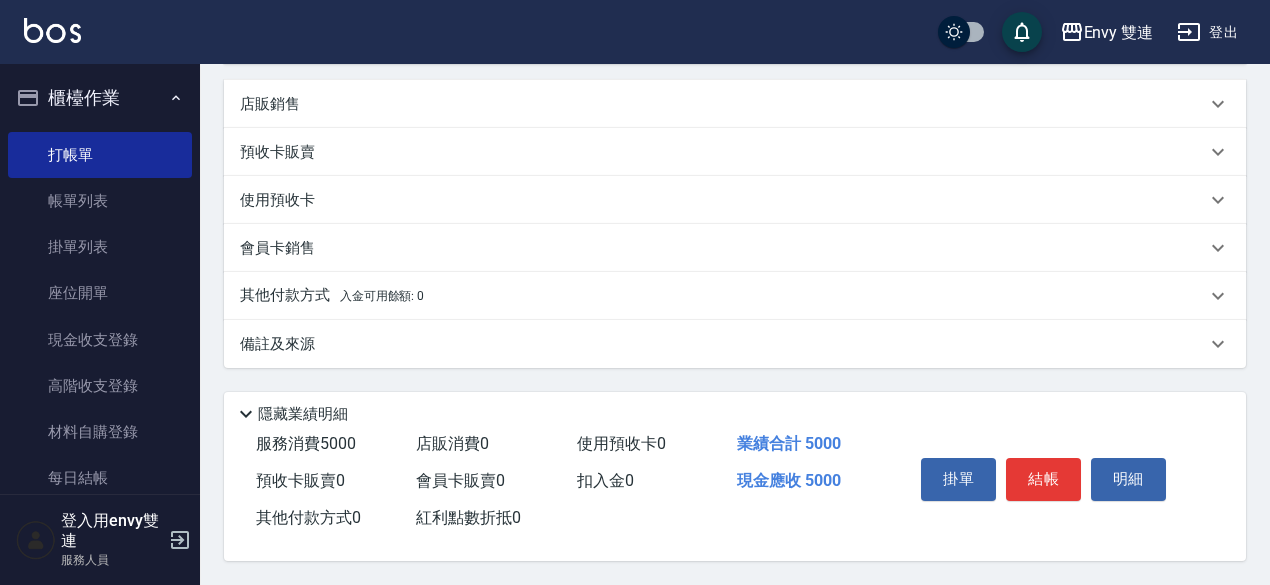 type on "2000" 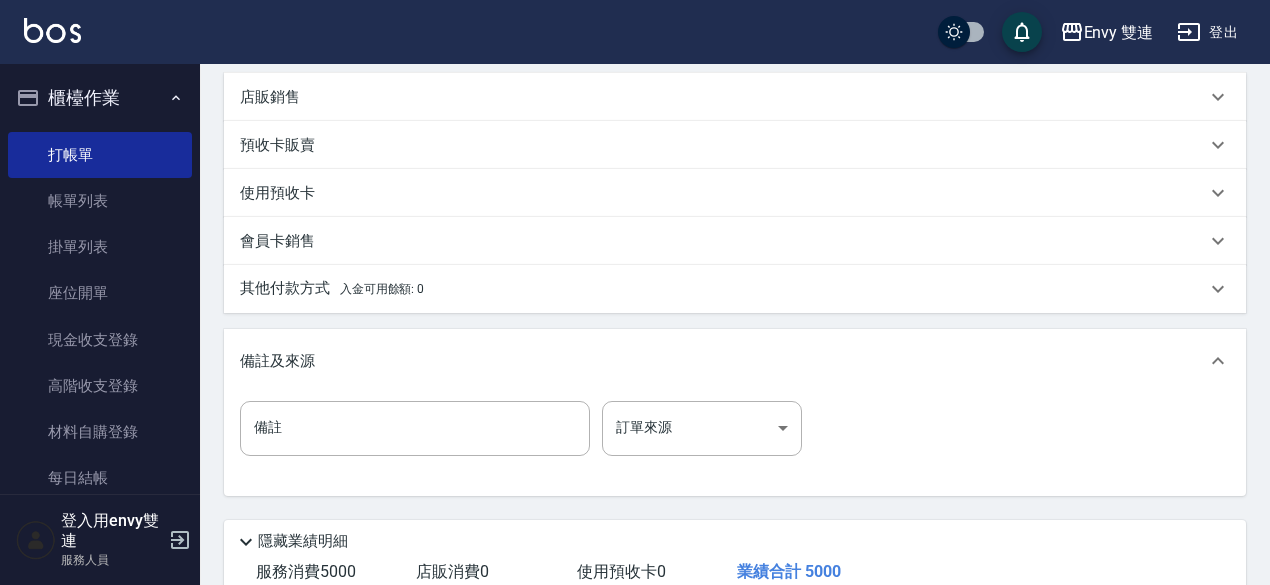 click on "項目消費 服務名稱/代號 縮毛矯正 (304) 服務名稱/代號 價格 [PRICE] 價格 洗-1 洗-1 技術-1 技術-1 服務名稱/代號 染髮(401) 服務名稱/代號 價格 [PRICE] 價格 洗-1 洗-1 技術-1 技術-1 店販銷售 服務人員姓名/編號 服務人員姓名/編號 商品代號/名稱 商品代號/名稱 預收卡販賣 卡券名稱/代號 卡券名稱/代號 使用預收卡 卡券代號/名稱 卡券代號/名稱 會員卡銷售 服務人員姓名/編號 服務人員姓名/編號 會員卡名稱/代號 會員卡名稱/代號 其他付款方式 入金可用餘額: [PRICE] 其他付款方式 其他付款方式 入金剩餘： [PRICE] [PRICE] ​ 整筆扣入金 [PRICE] 異動入金 備註及來源 備註 備註 訂單來源 ​ 訂單來源" at bounding box center [735, 135] 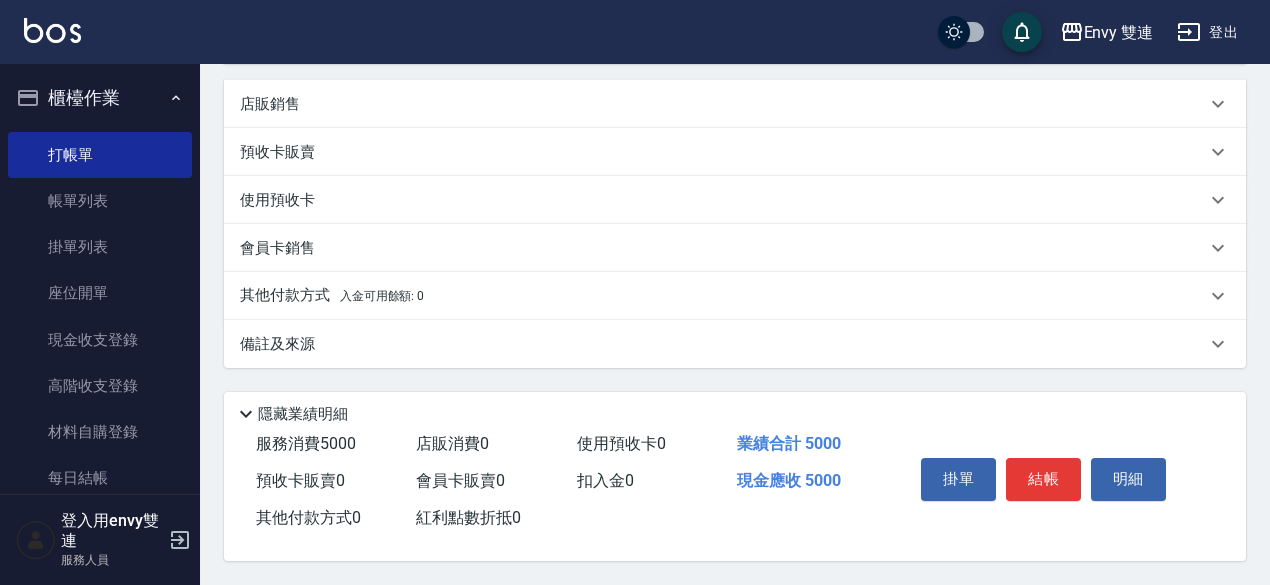 click on "入金可用餘額: 0" at bounding box center (382, 296) 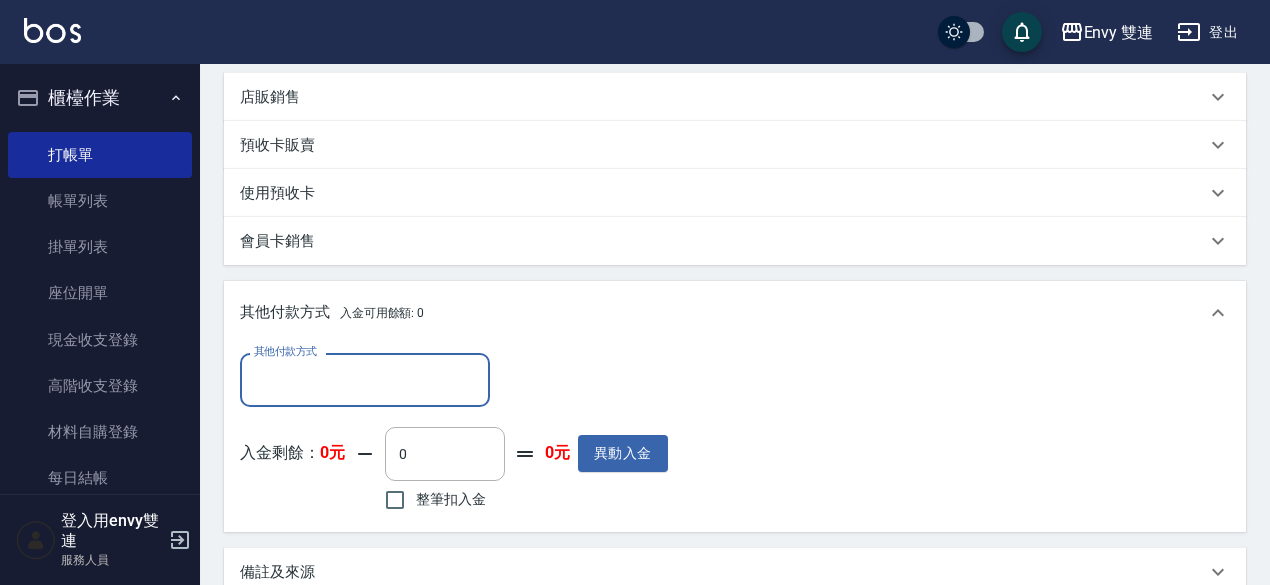 scroll, scrollTop: 0, scrollLeft: 0, axis: both 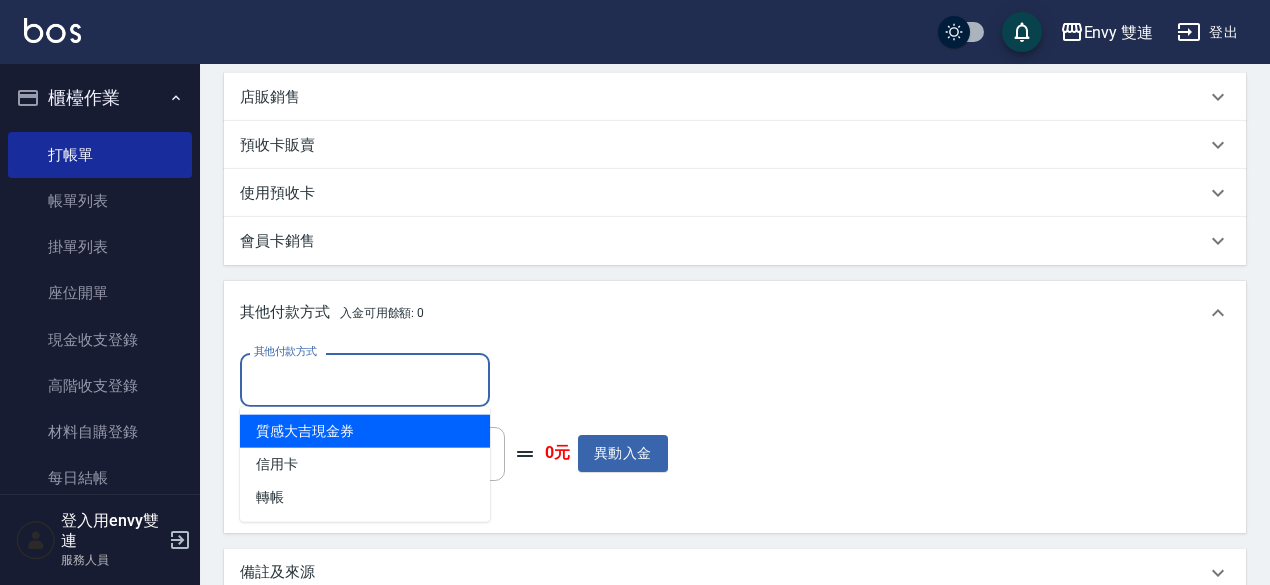click on "其他付款方式" at bounding box center [365, 379] 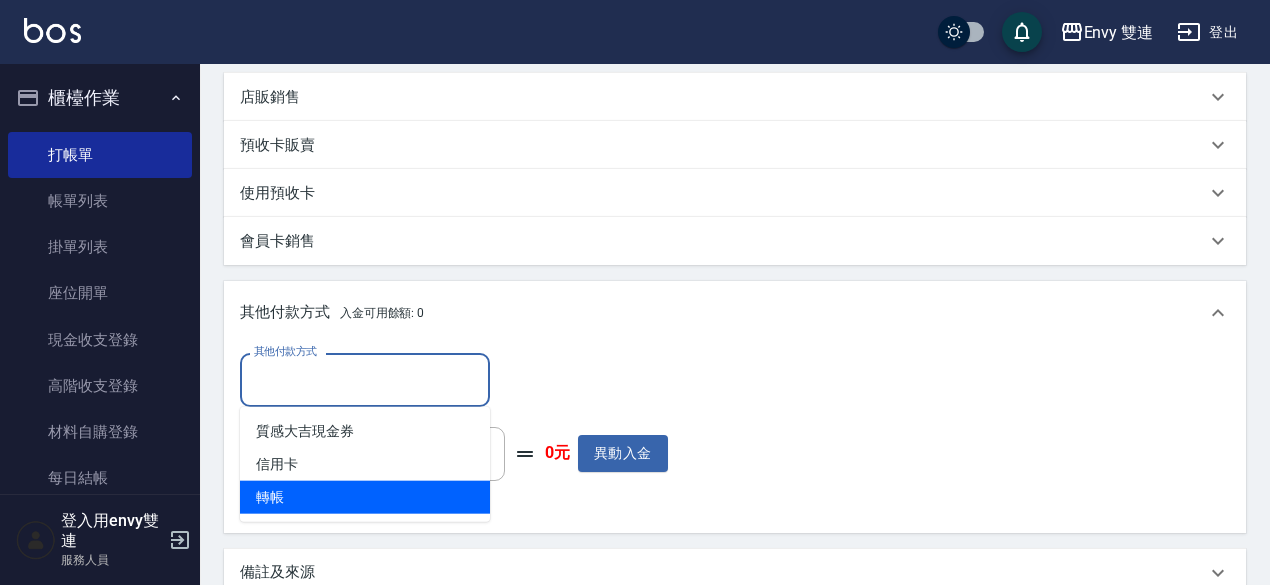 click on "轉帳" at bounding box center (365, 497) 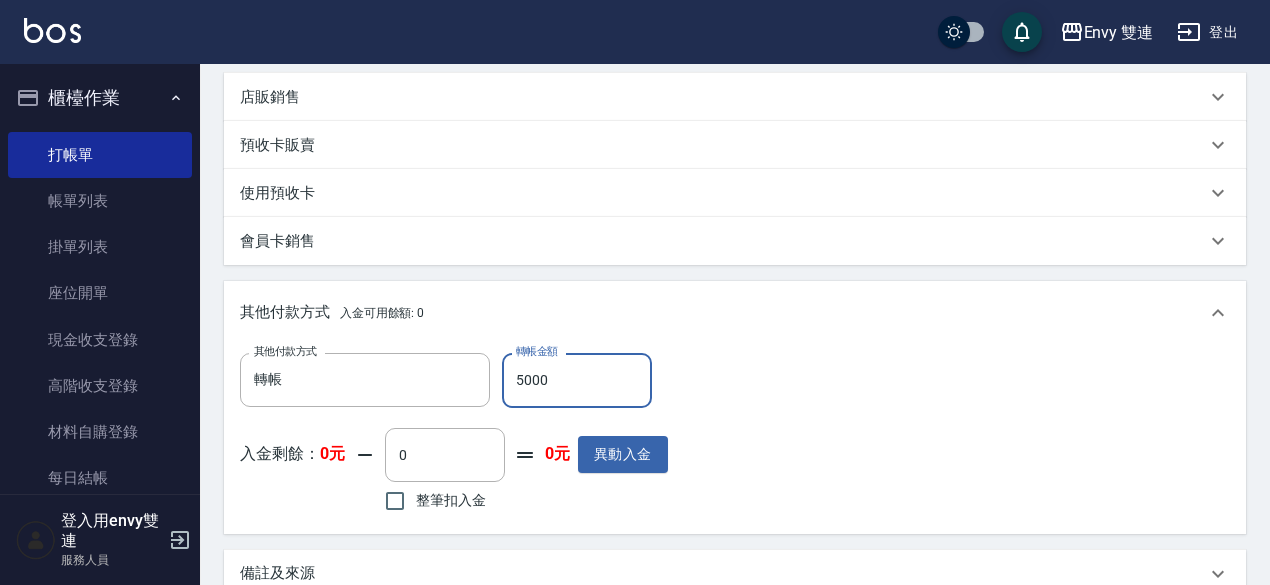 scroll, scrollTop: 788, scrollLeft: 0, axis: vertical 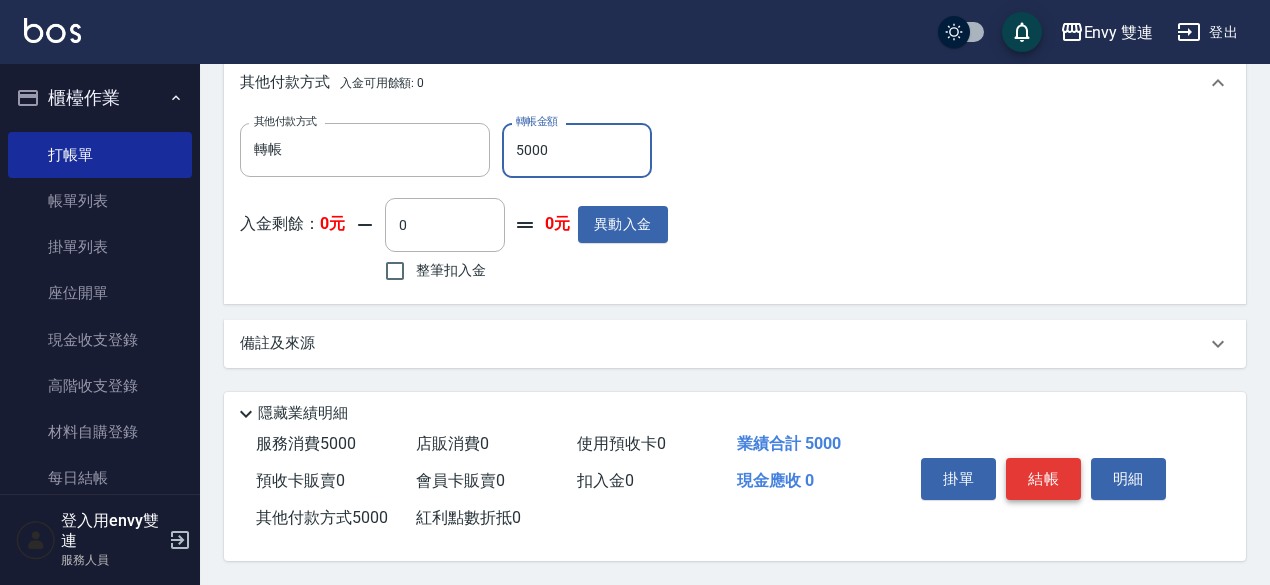 type on "5000" 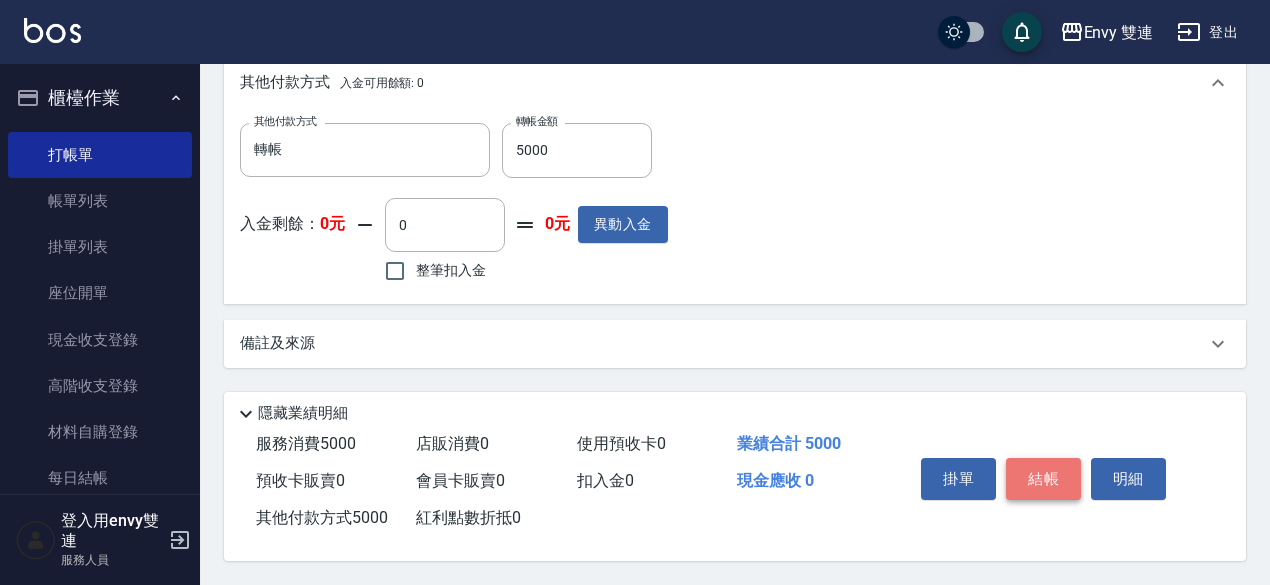 click on "結帳" at bounding box center (1043, 479) 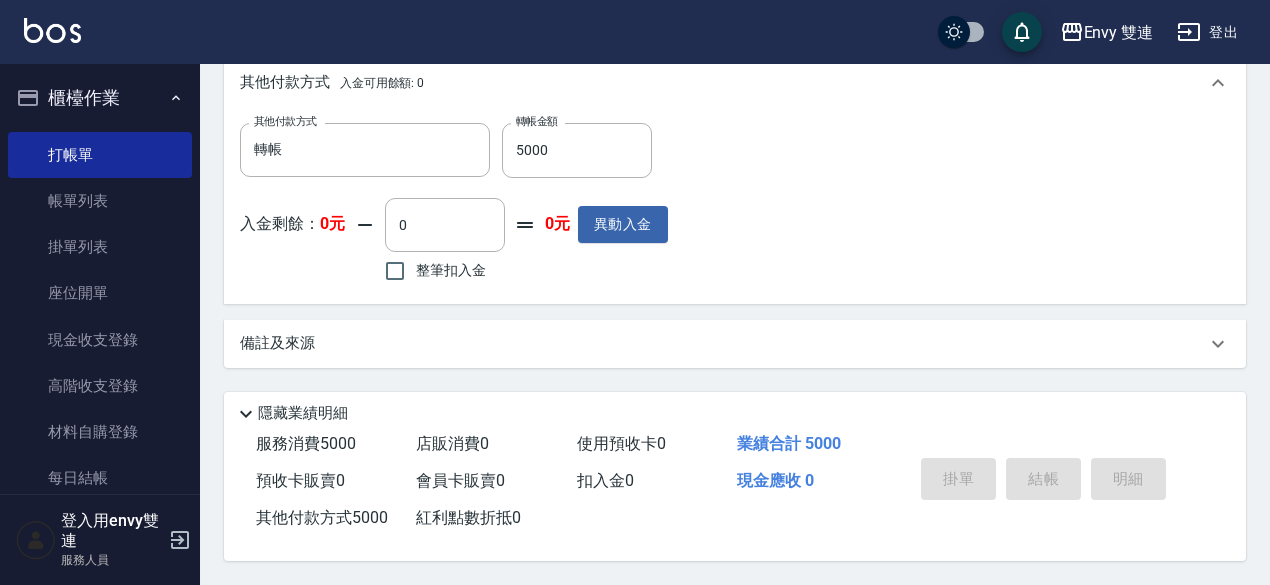type 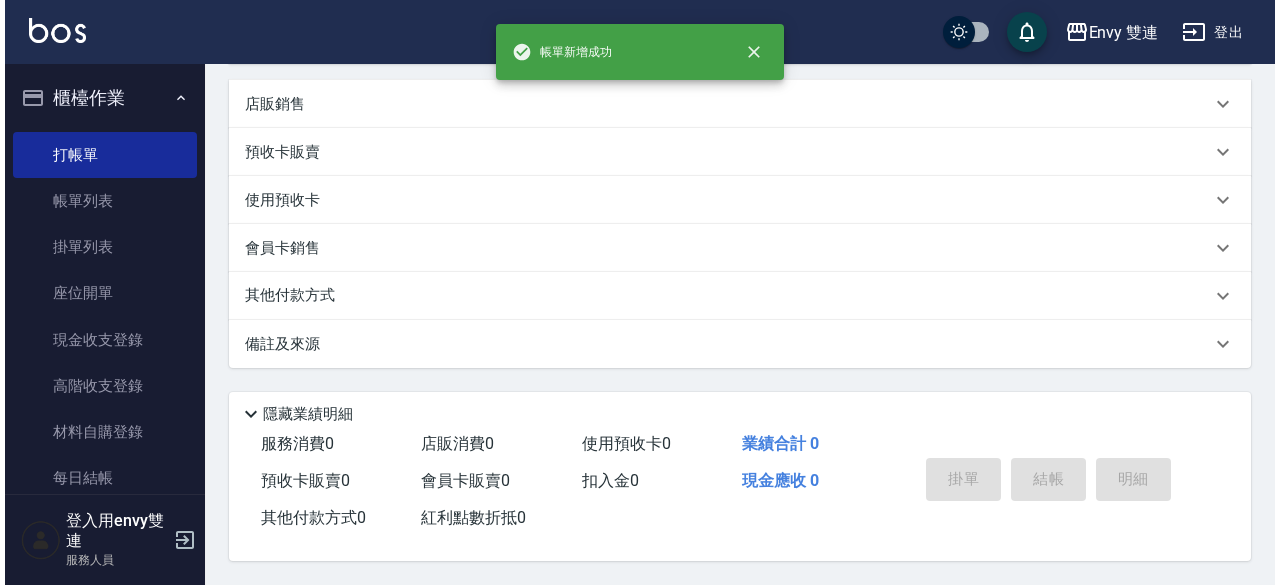 scroll, scrollTop: 0, scrollLeft: 0, axis: both 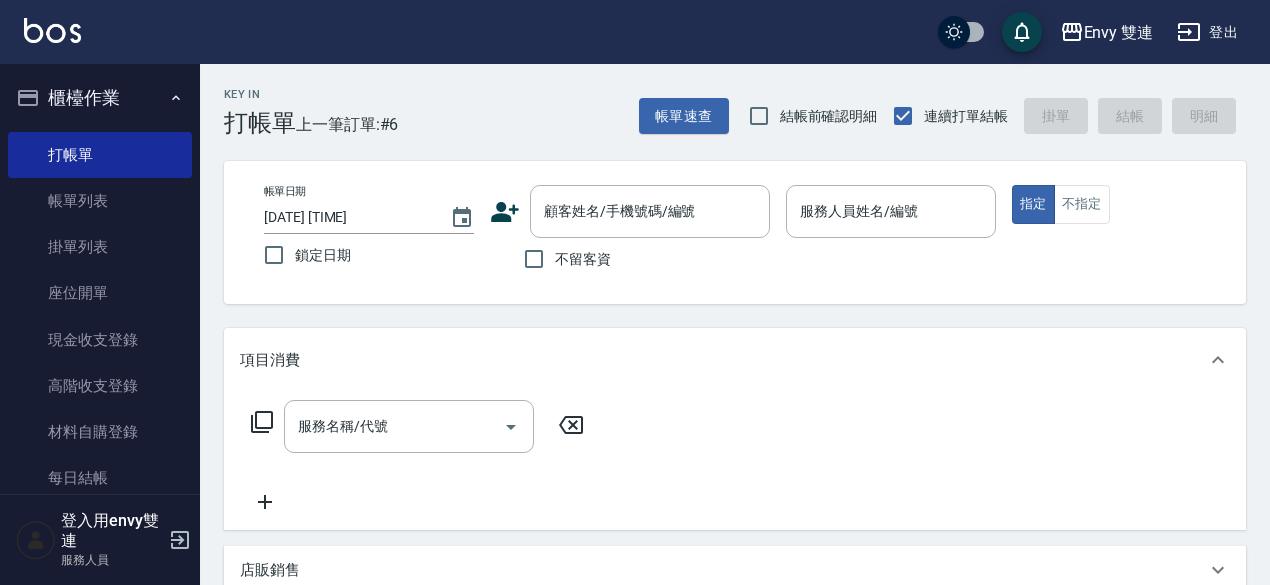 click 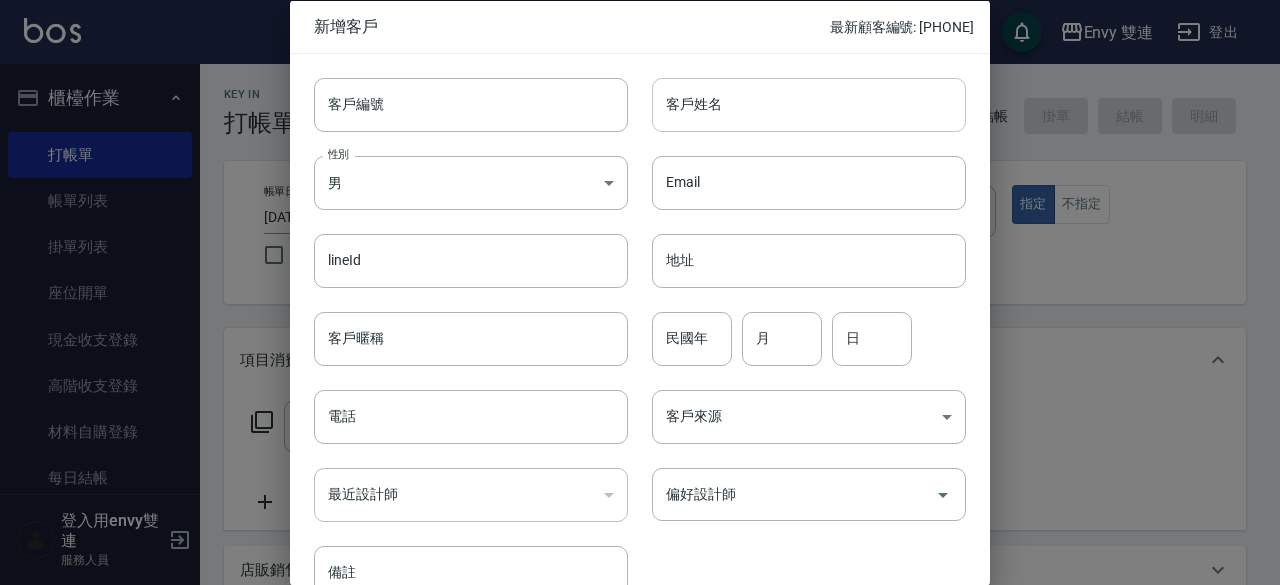 click on "客戶姓名" at bounding box center [809, 104] 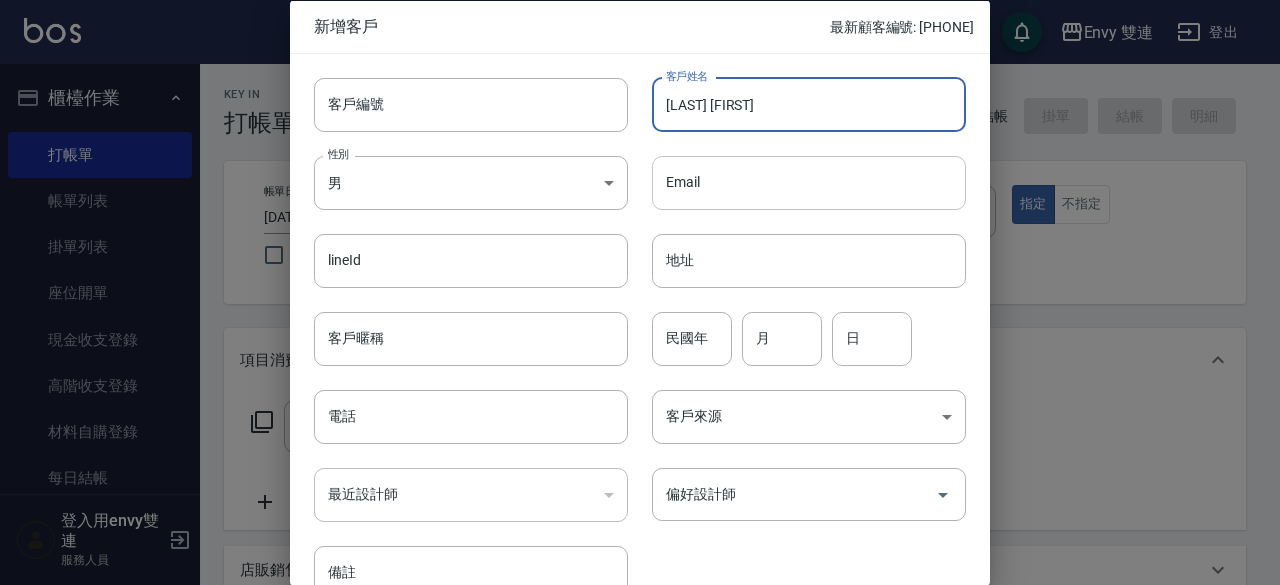 type on "[LAST] [FIRST]" 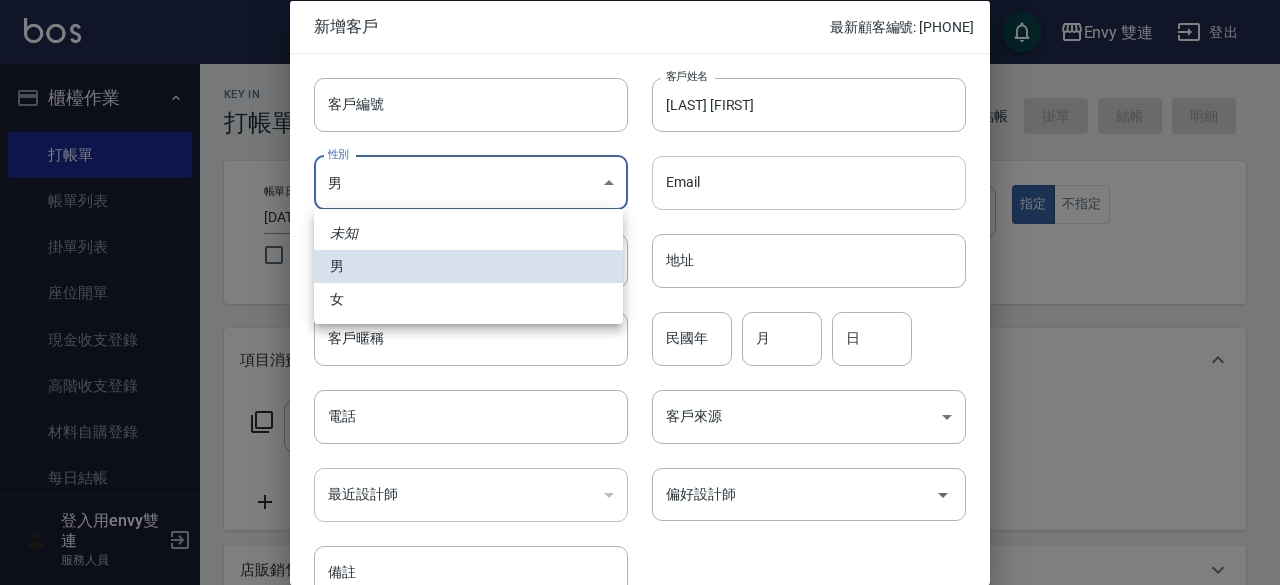 type 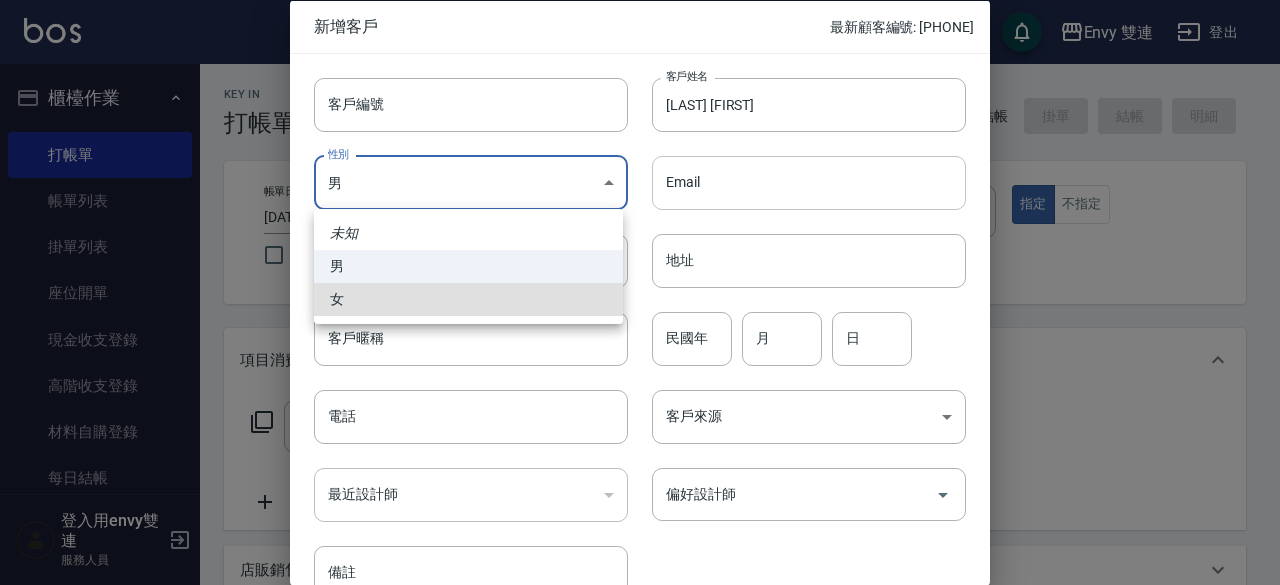 type 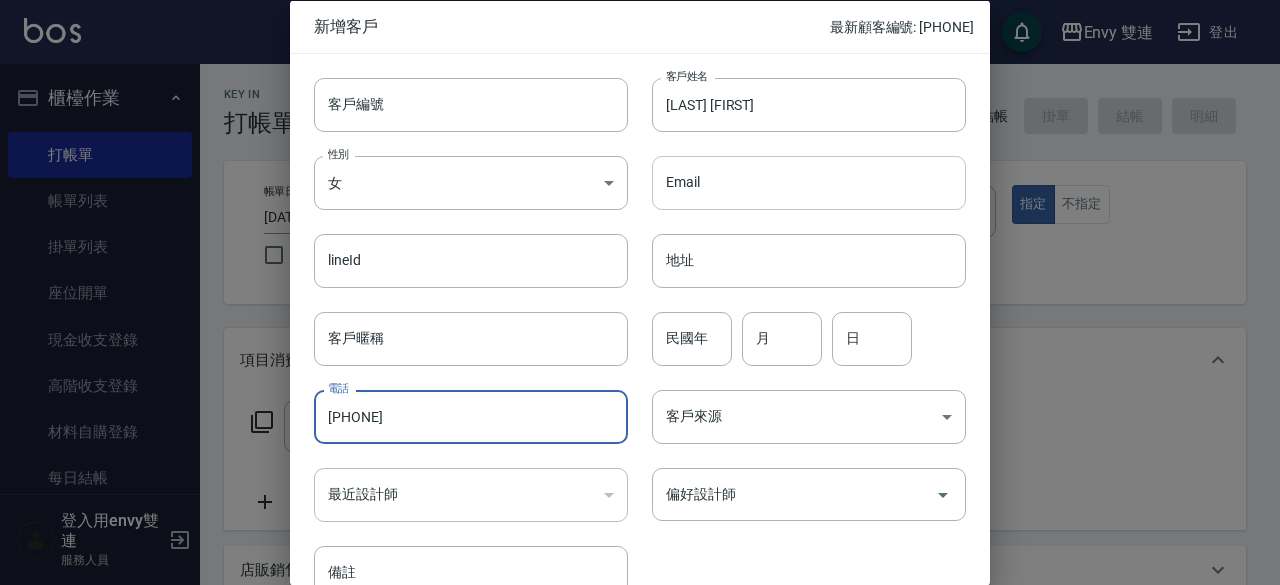 type on "[PHONE]" 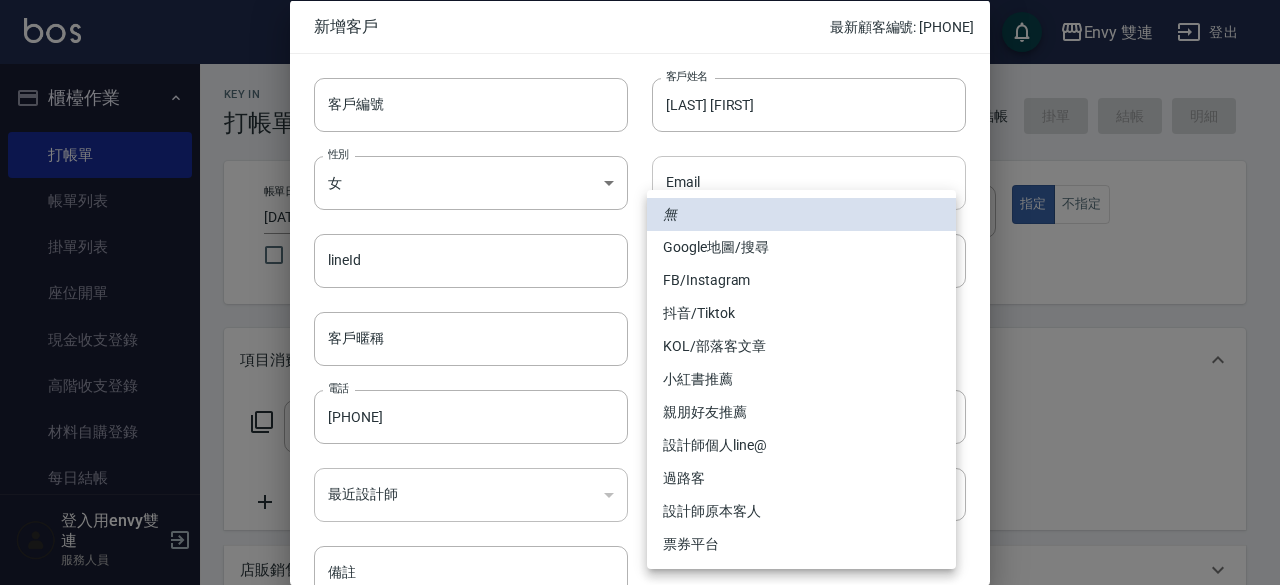 type 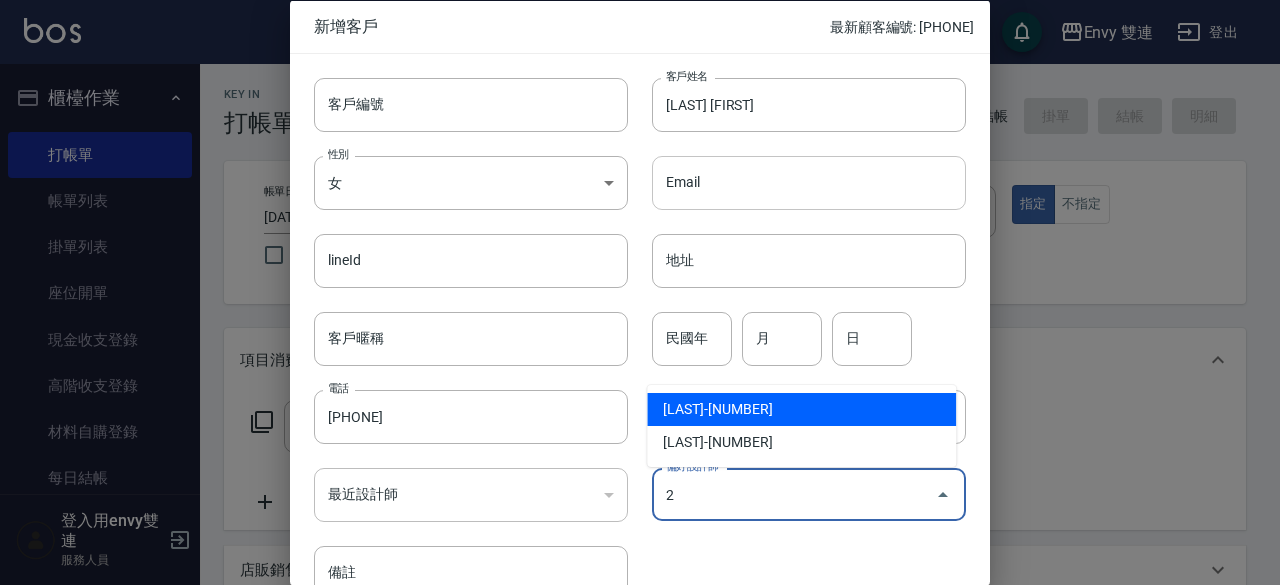 type on "[LAST] [FIRST]" 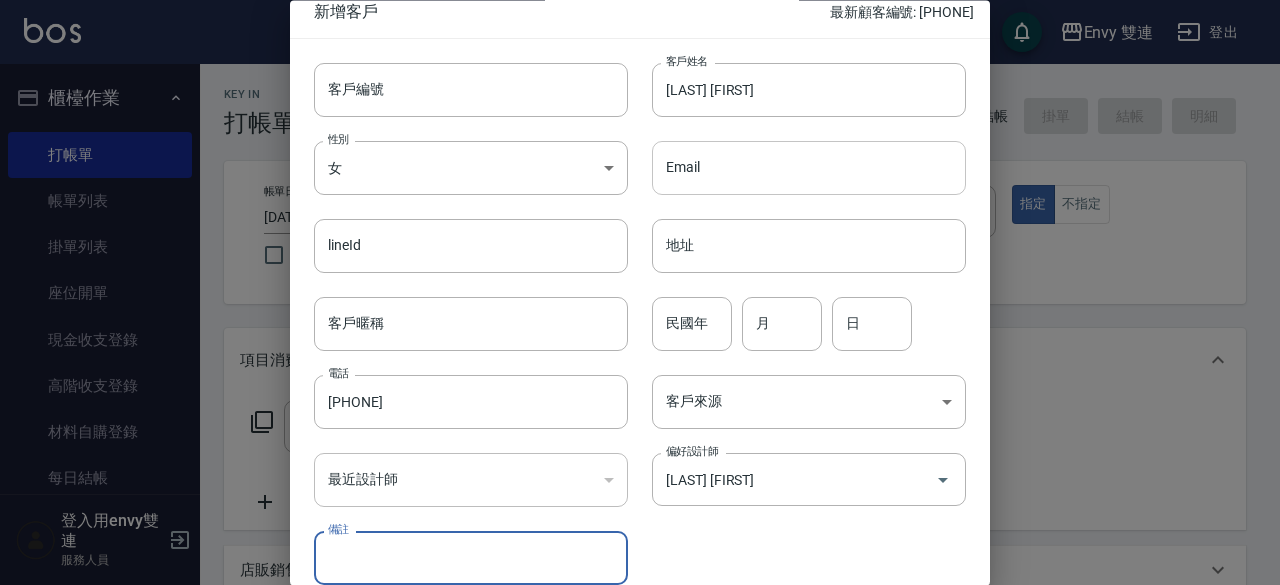 type 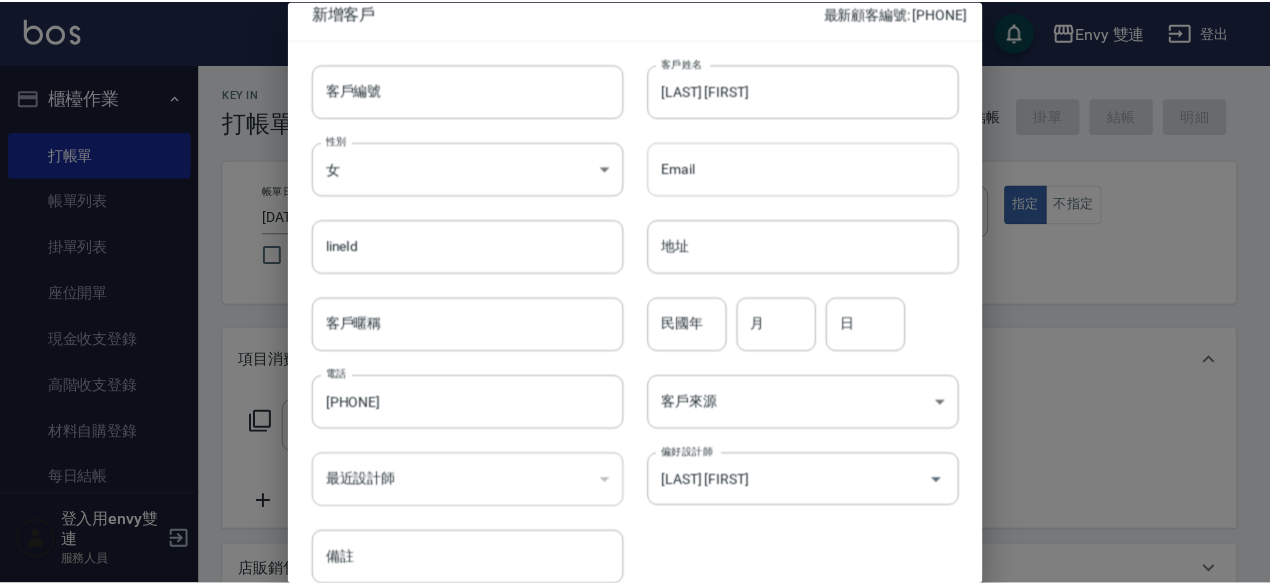 scroll, scrollTop: 107, scrollLeft: 0, axis: vertical 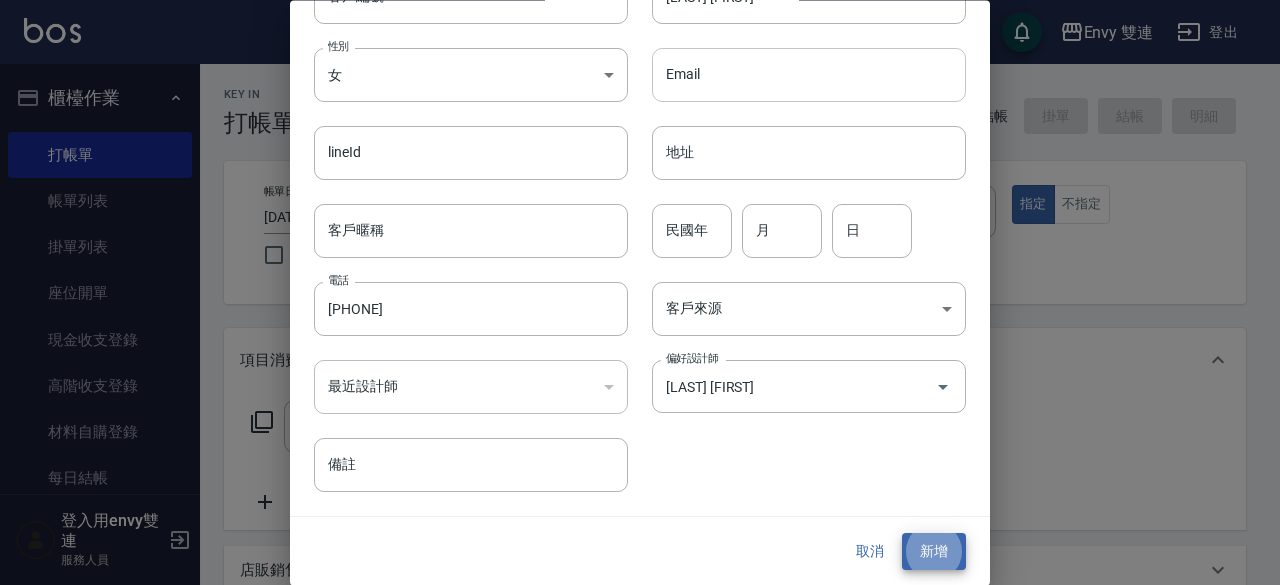 click on "新增" at bounding box center [934, 552] 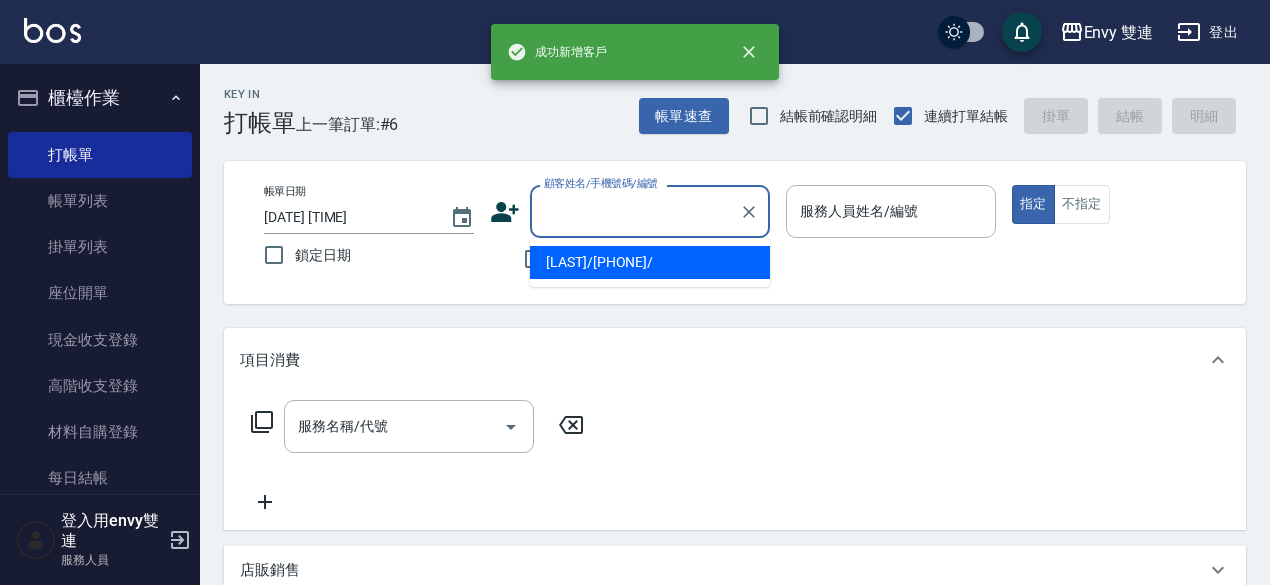 click on "顧客姓名/手機號碼/編號" at bounding box center [635, 211] 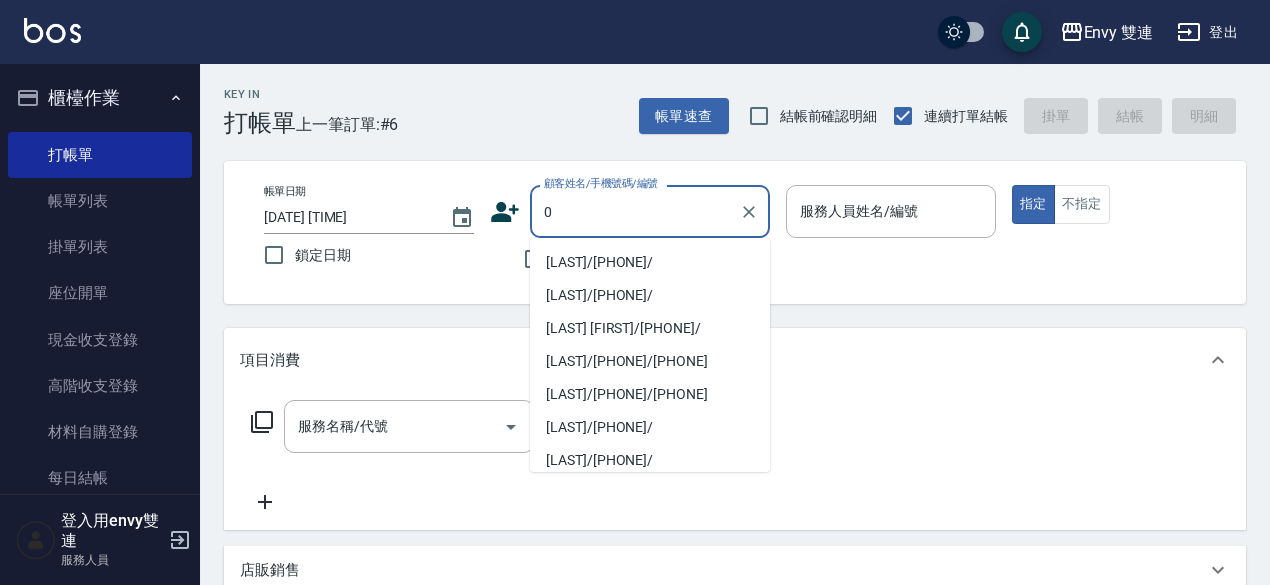type on "[LAST]/[PHONE]/" 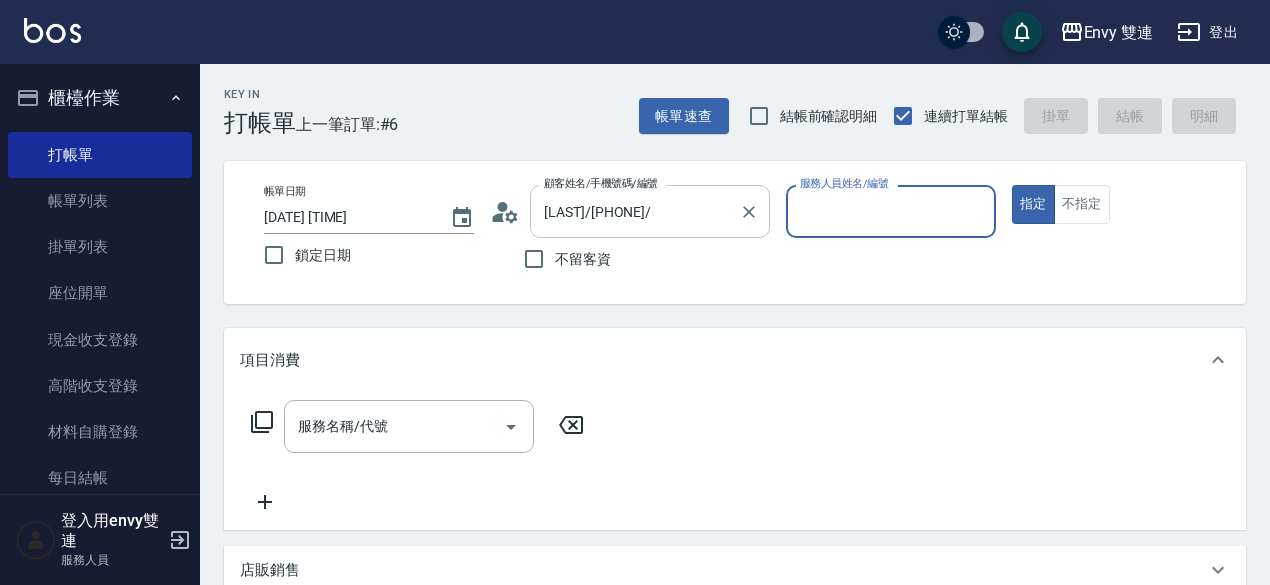 type on "Ina-2" 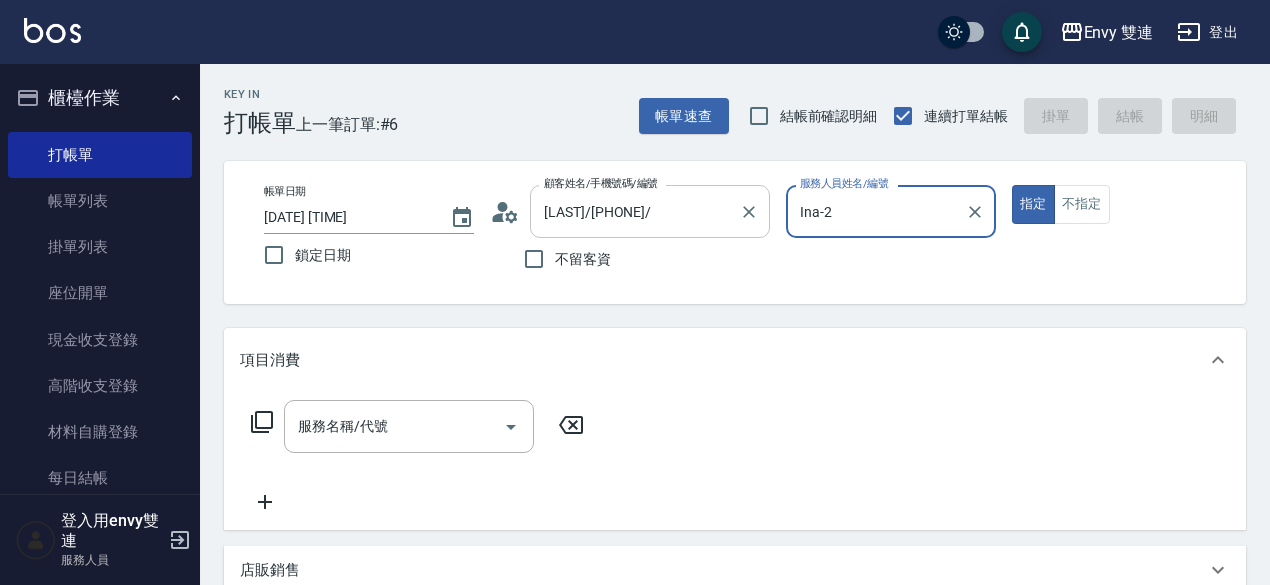 click on "指定" at bounding box center [1033, 204] 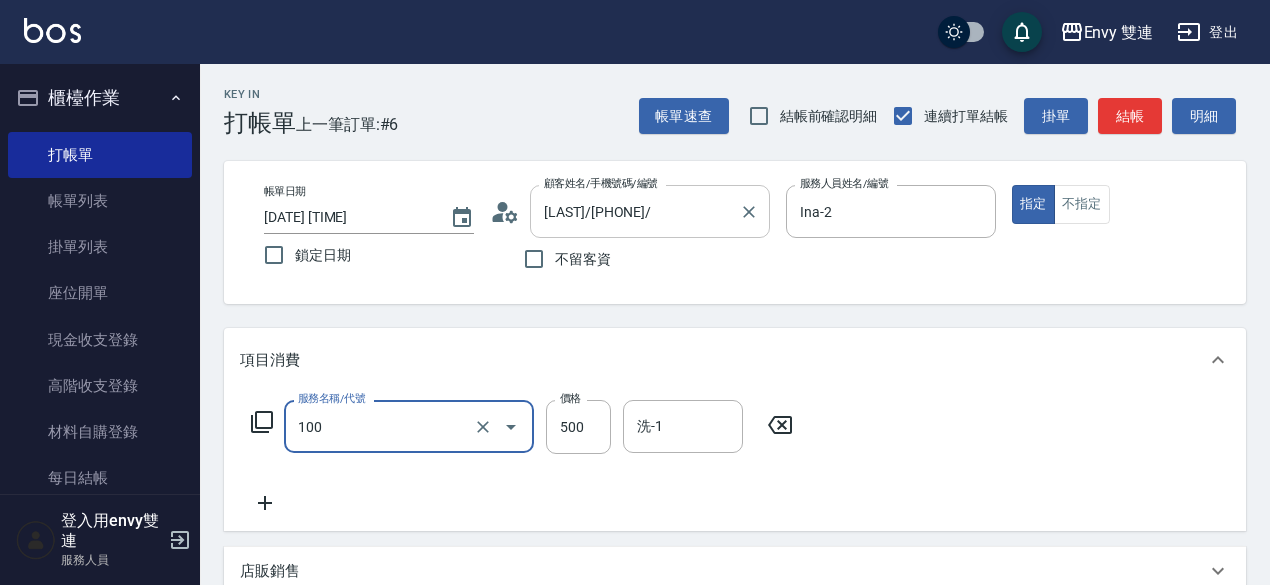 type on "洗＋剪(100)" 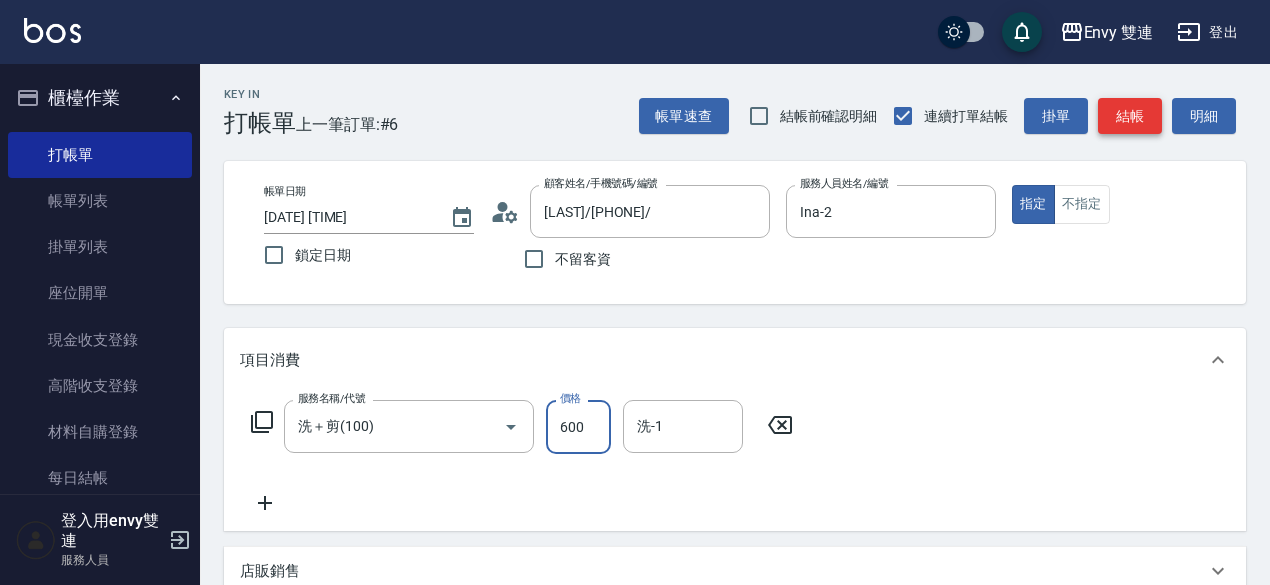 type on "600" 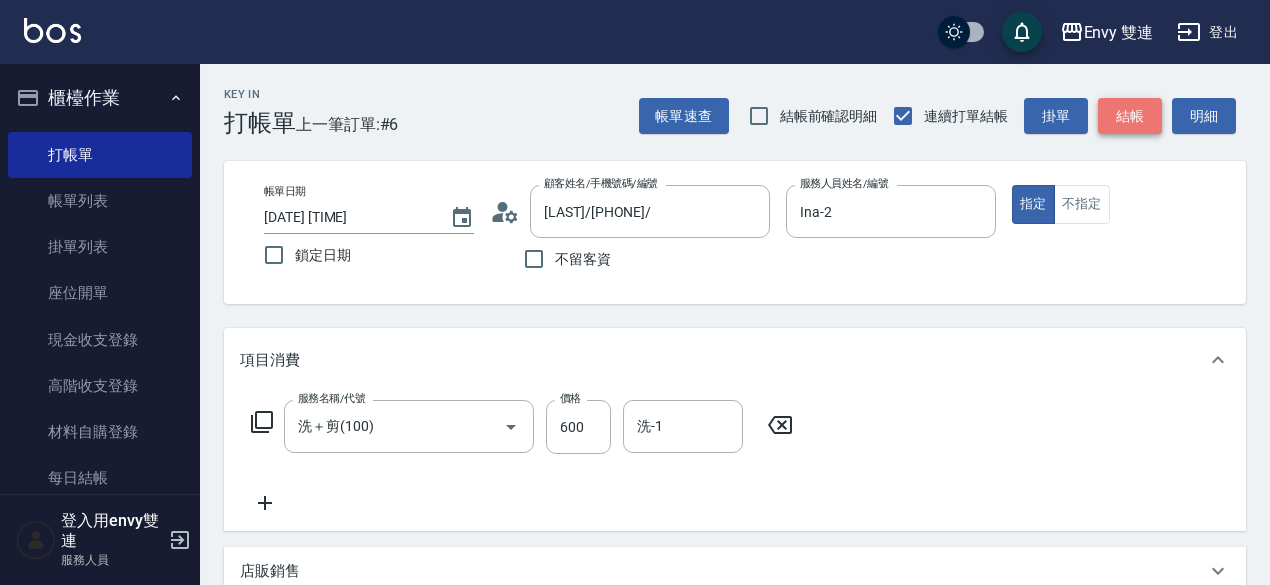 click on "結帳" at bounding box center [1130, 116] 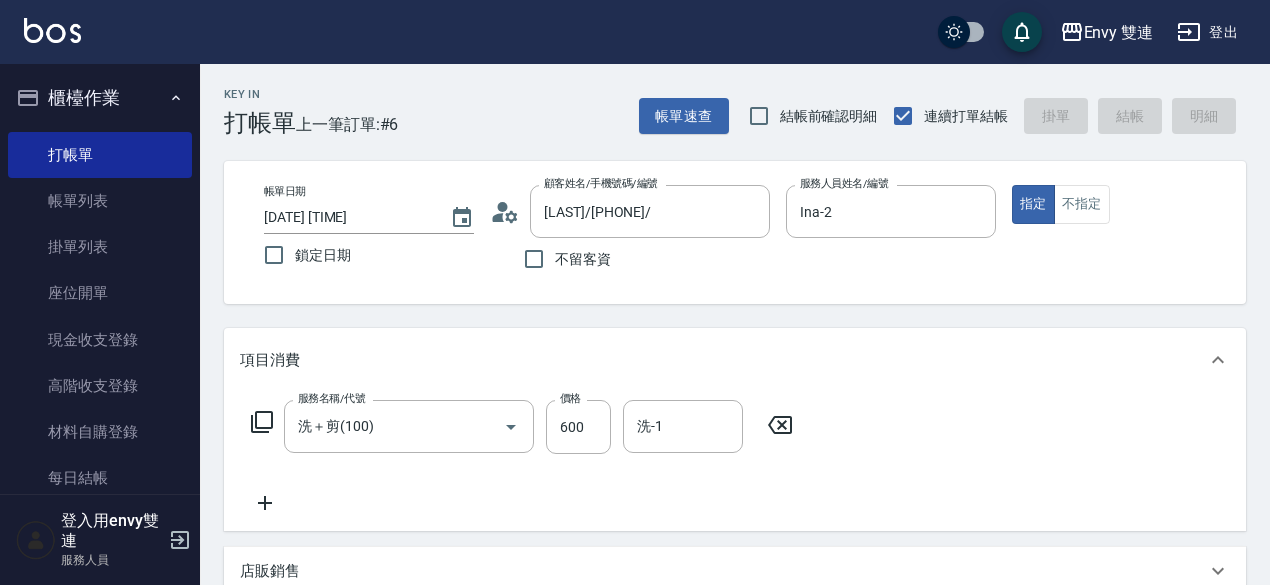type on "[DATE] [TIME]" 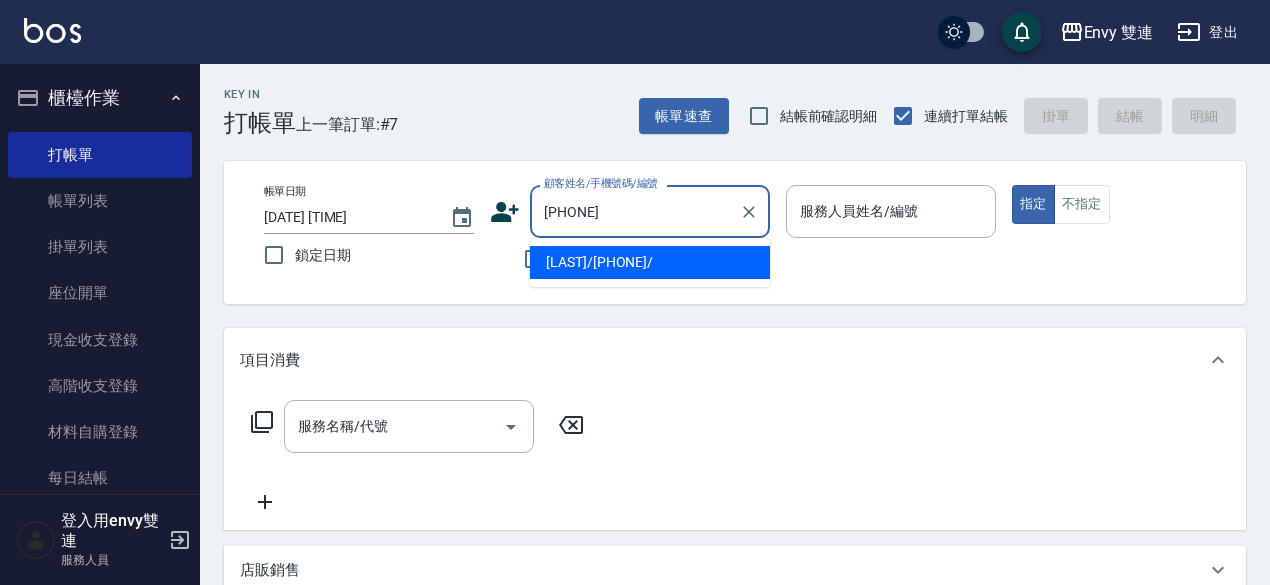 type on "[LAST]/[PHONE]/" 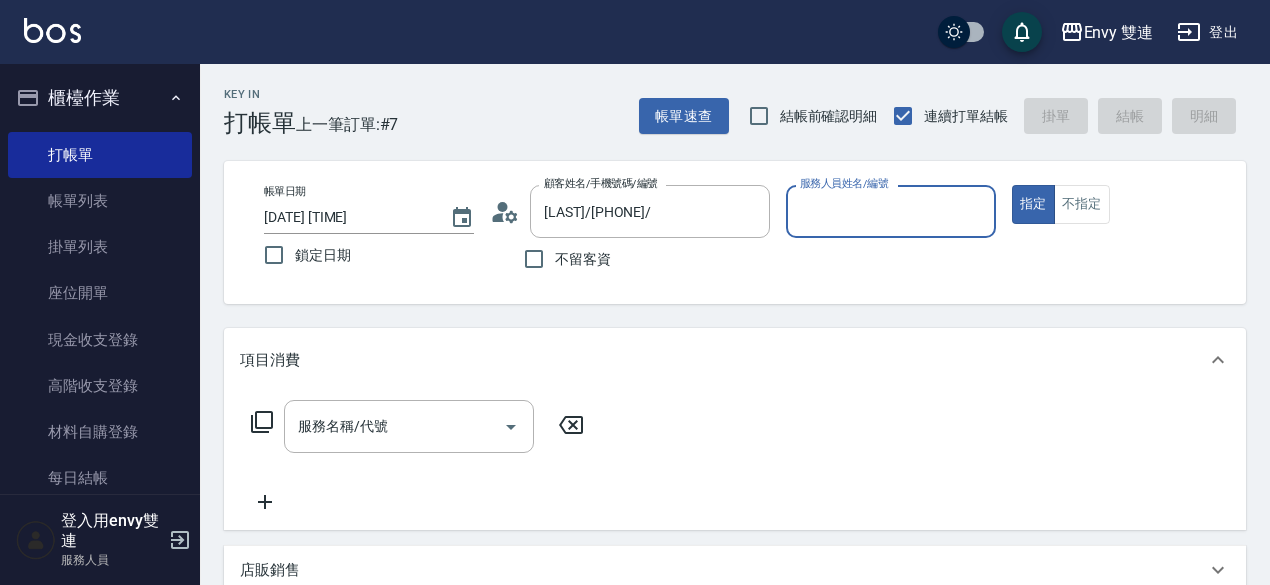 type on "Zoe-9" 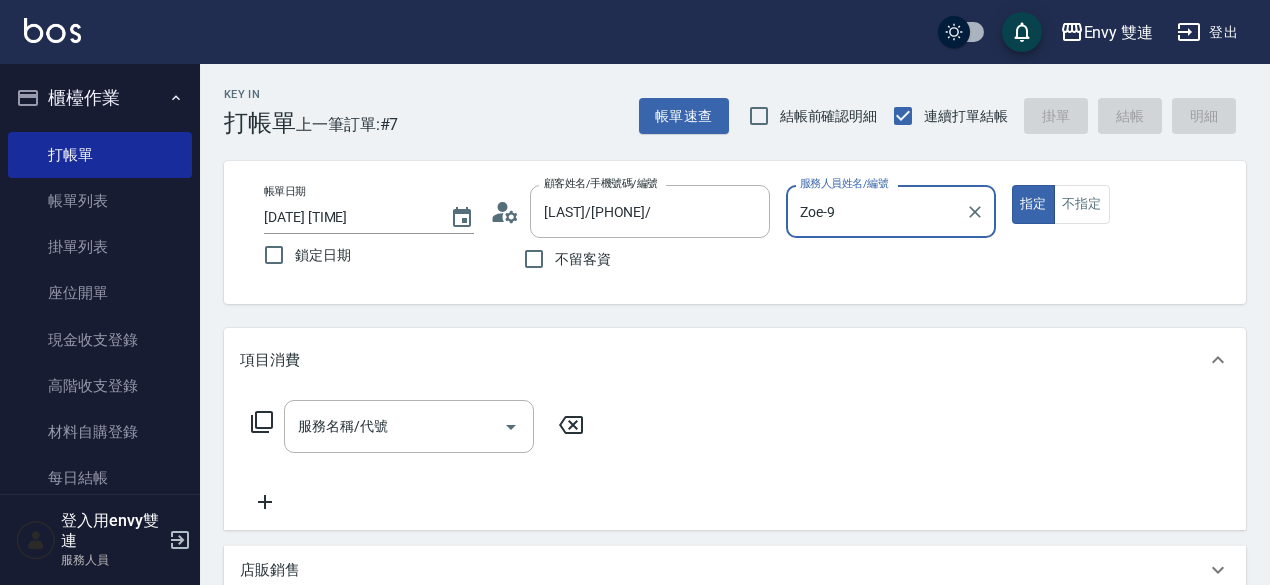 click on "指定" at bounding box center (1033, 204) 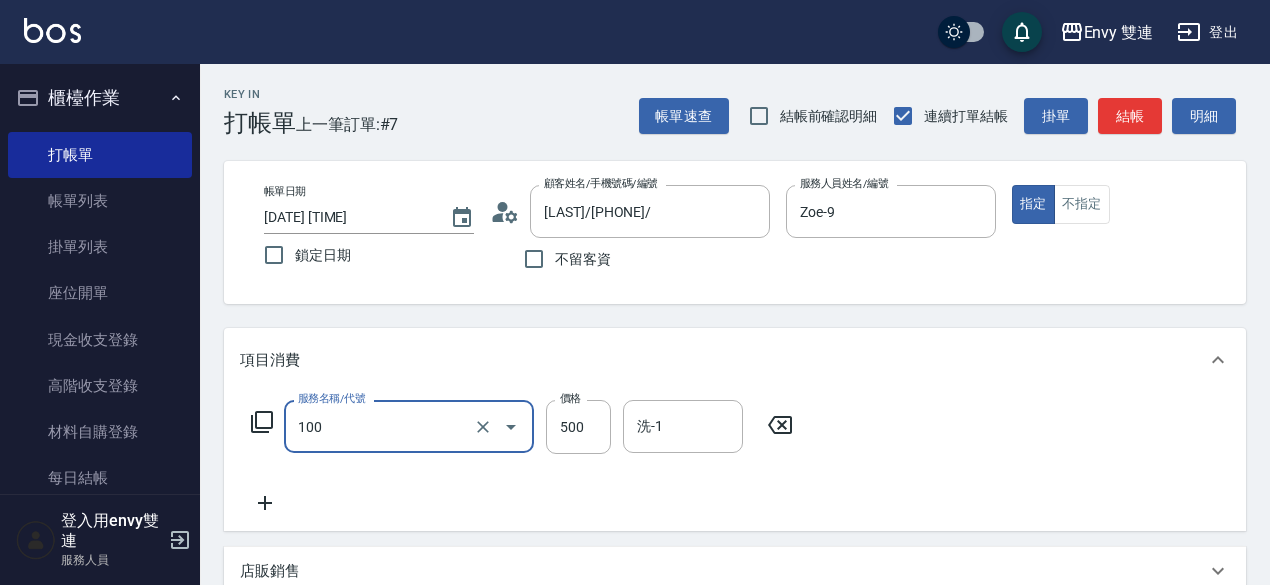 type on "洗＋剪(100)" 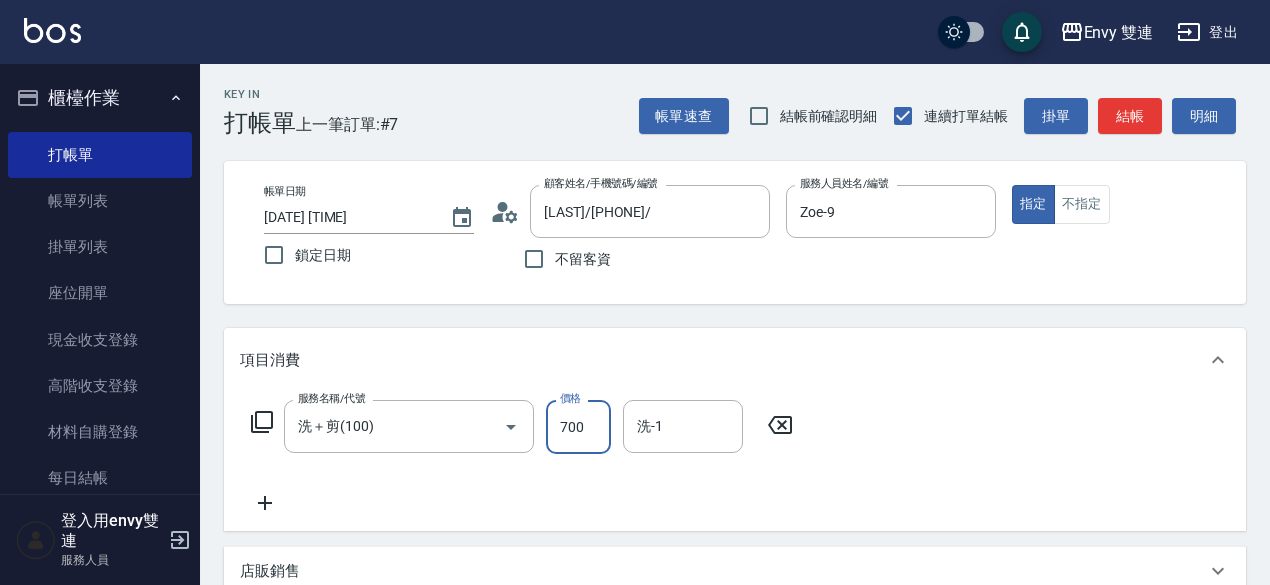 type on "700" 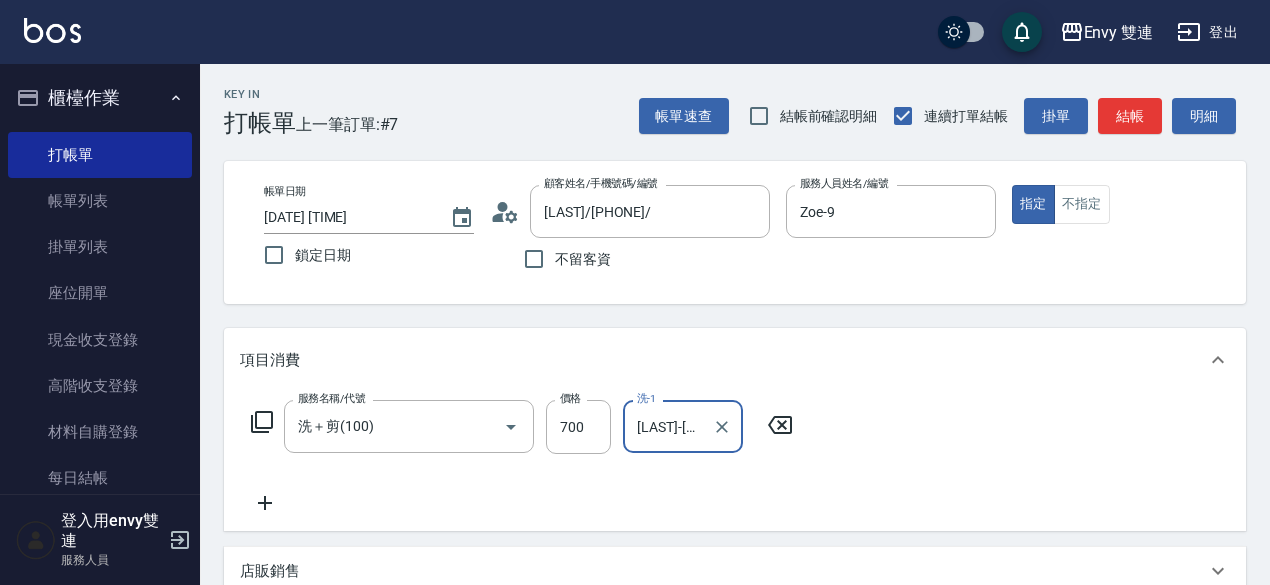type on "[LAST]-[NUMBER]" 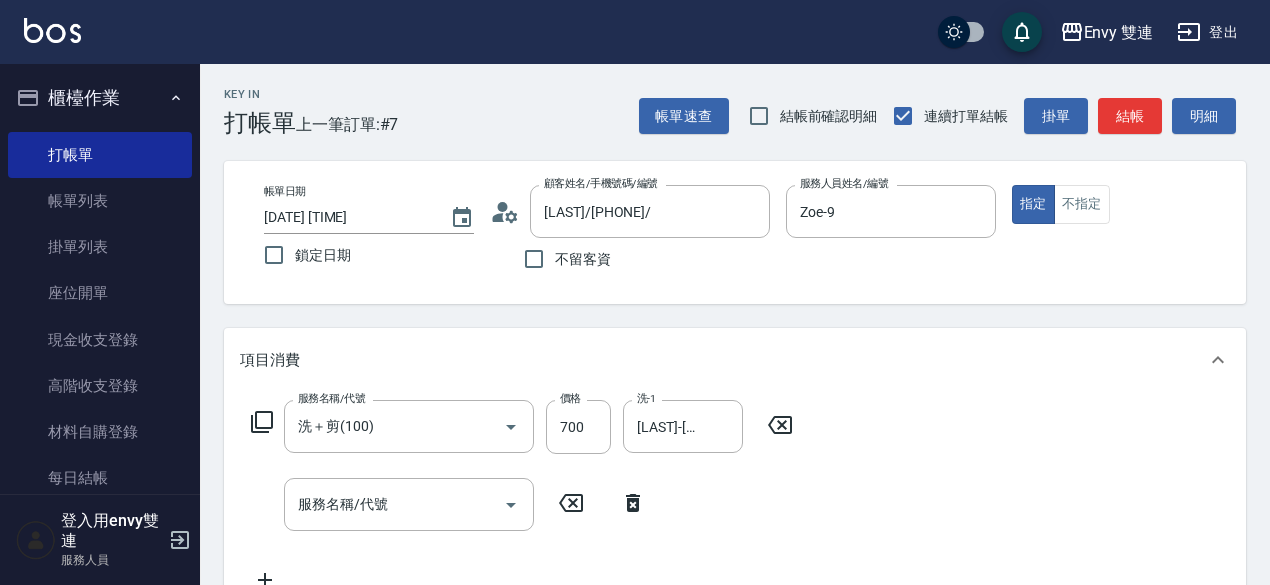click 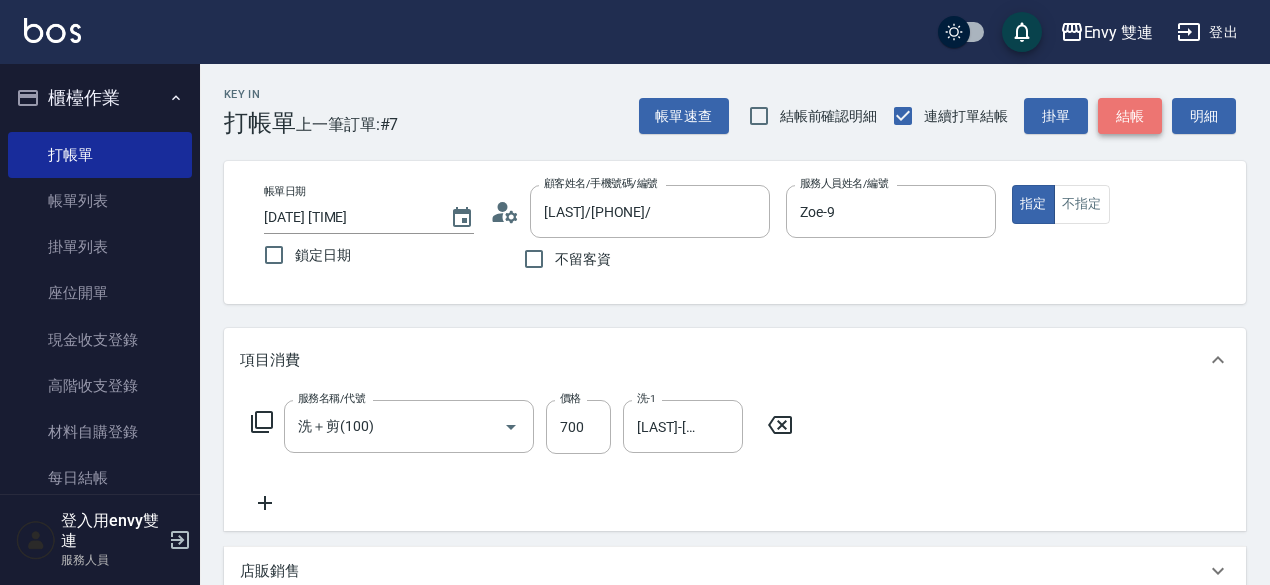 click on "結帳" at bounding box center (1130, 116) 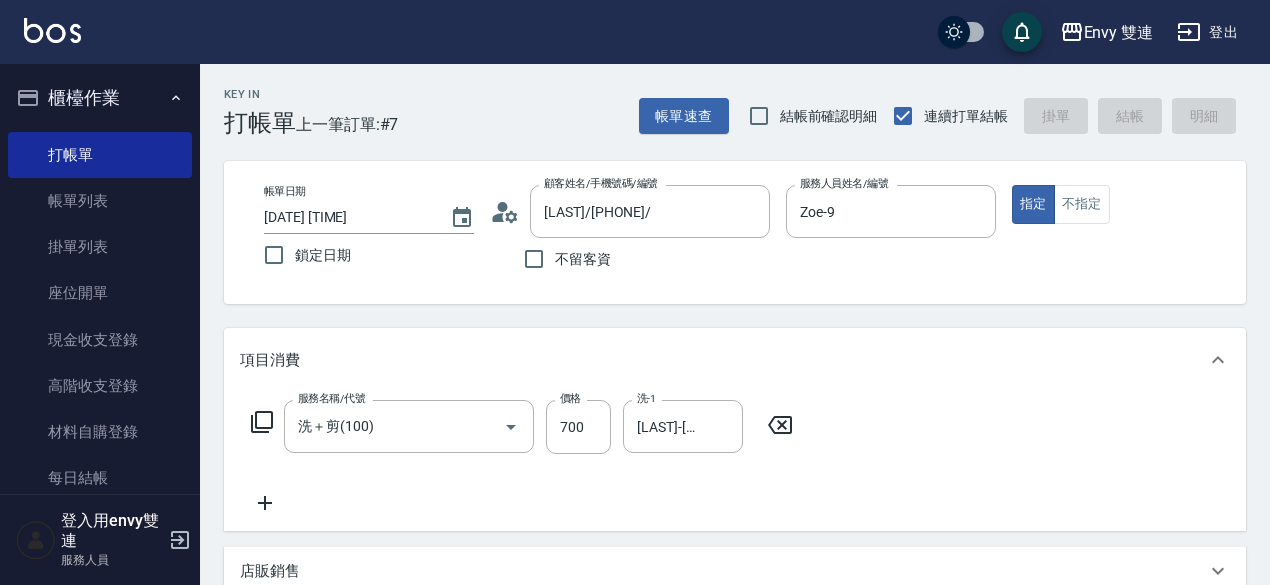 type on "[DATE] [TIME]" 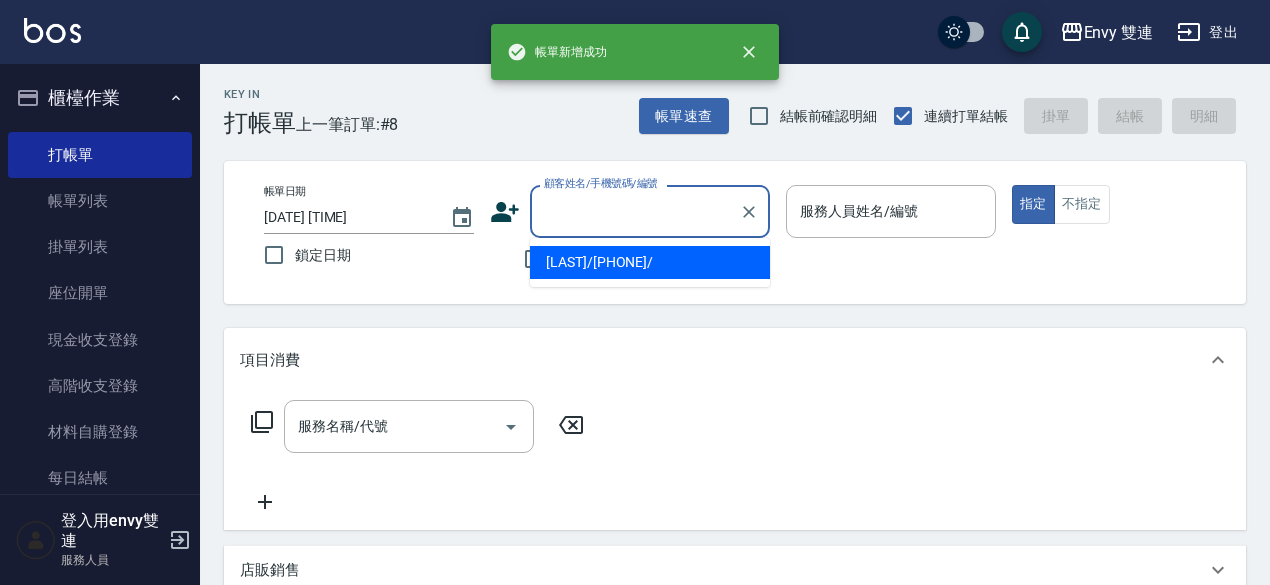 click on "顧客姓名/手機號碼/編號" at bounding box center [635, 211] 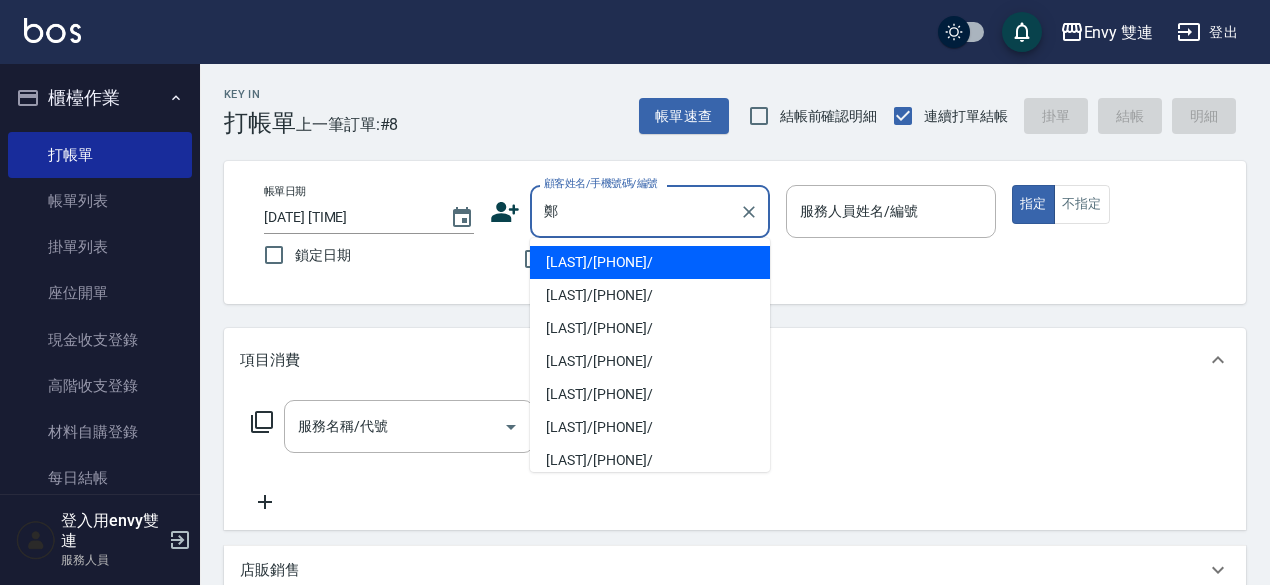 click on "[LAST]/[PHONE]/" at bounding box center (650, 262) 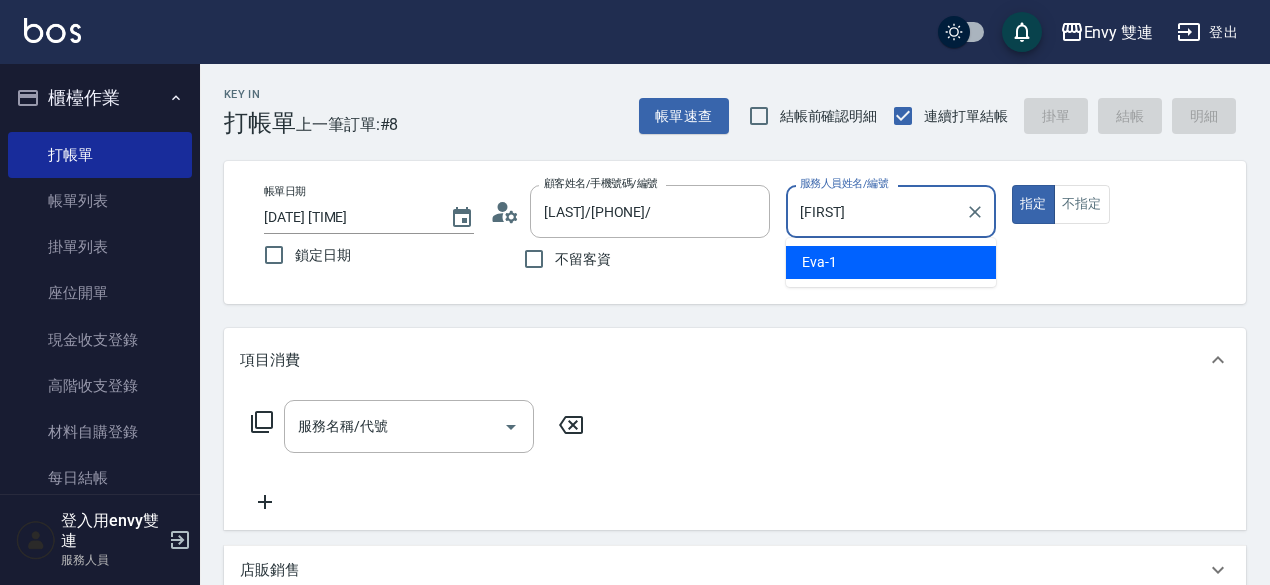 type on "E" 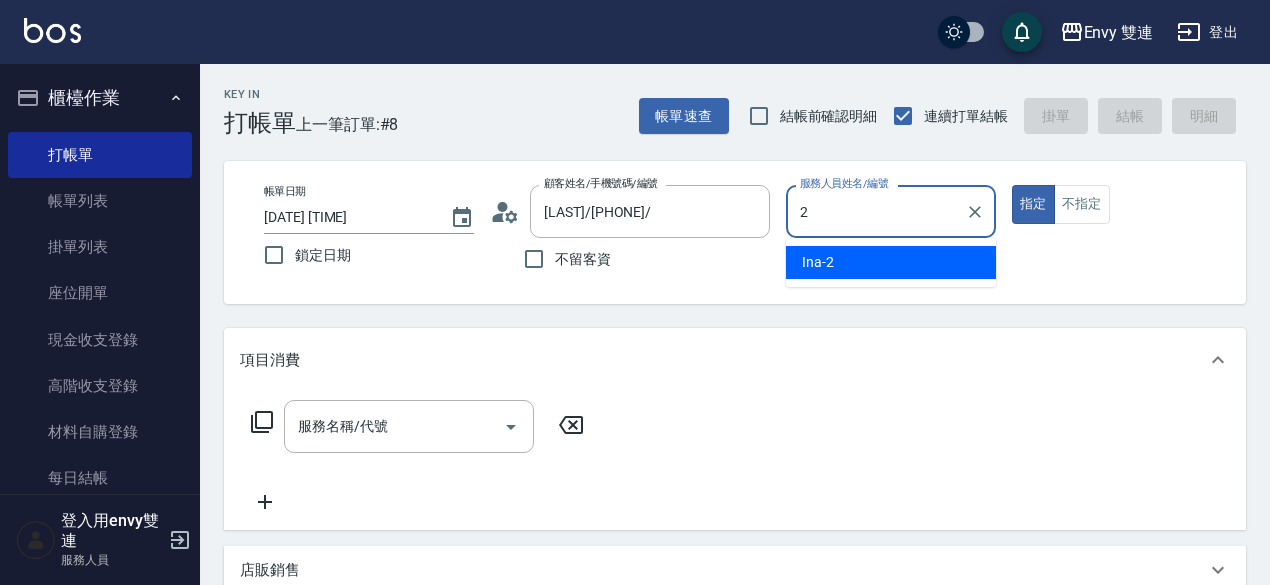 type on "Ina-2" 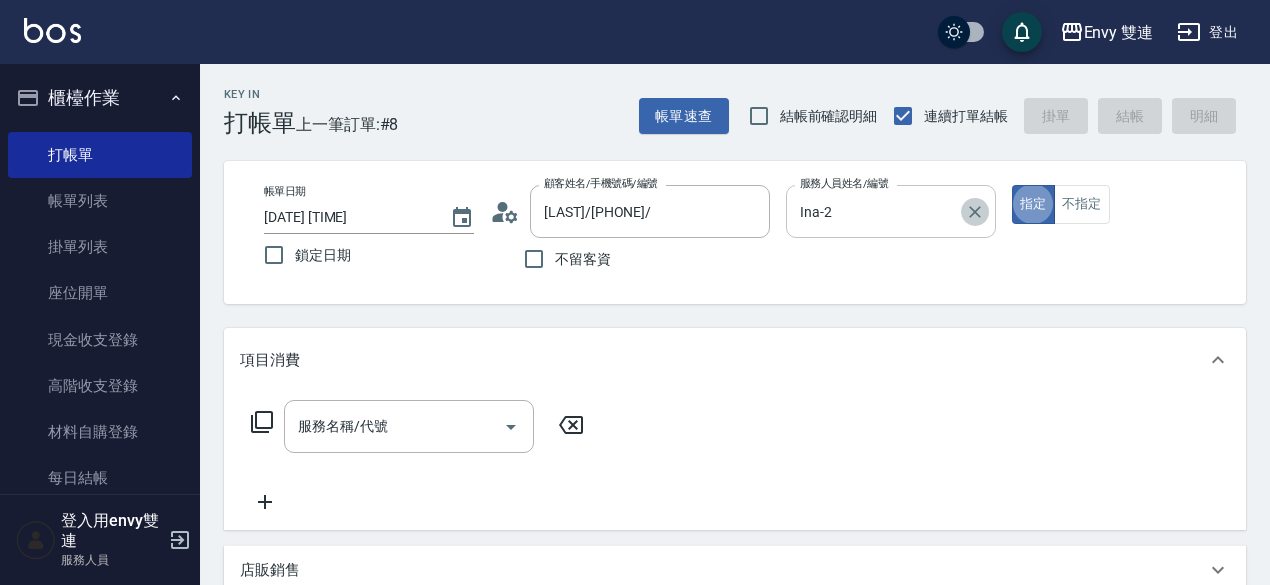 click at bounding box center (975, 212) 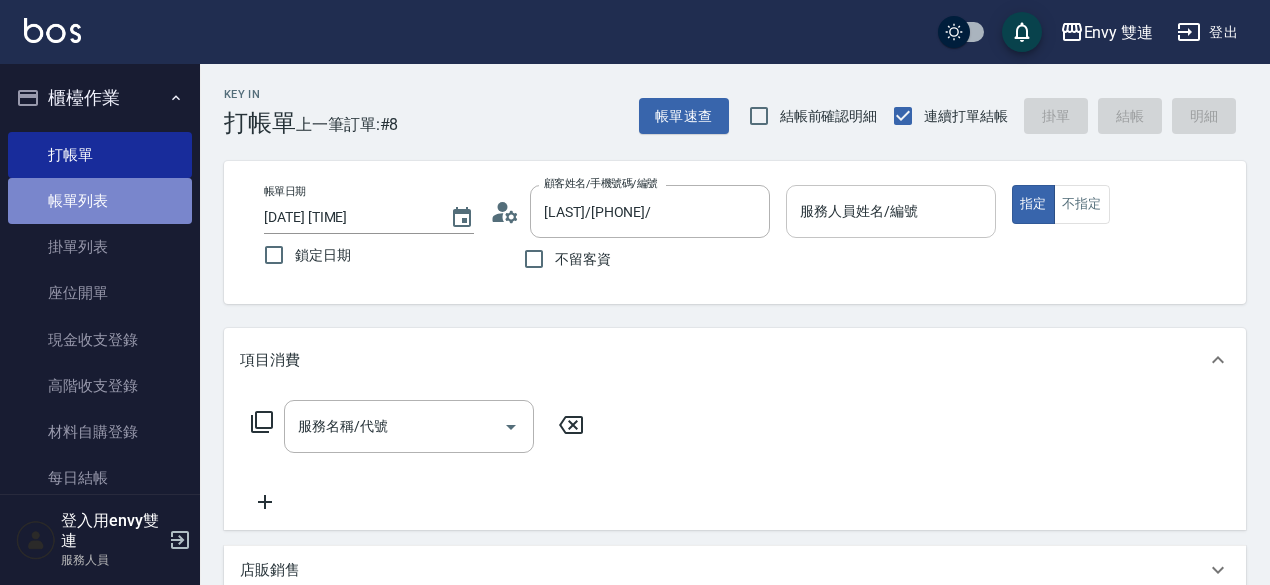 click on "帳單列表" at bounding box center [100, 201] 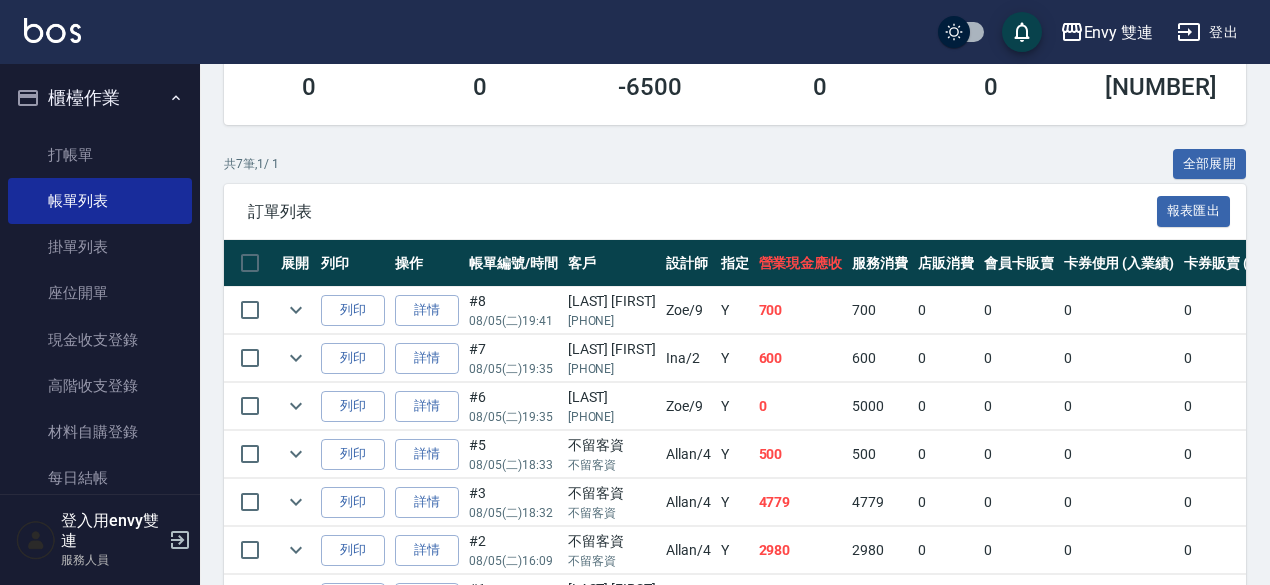 scroll, scrollTop: 379, scrollLeft: 0, axis: vertical 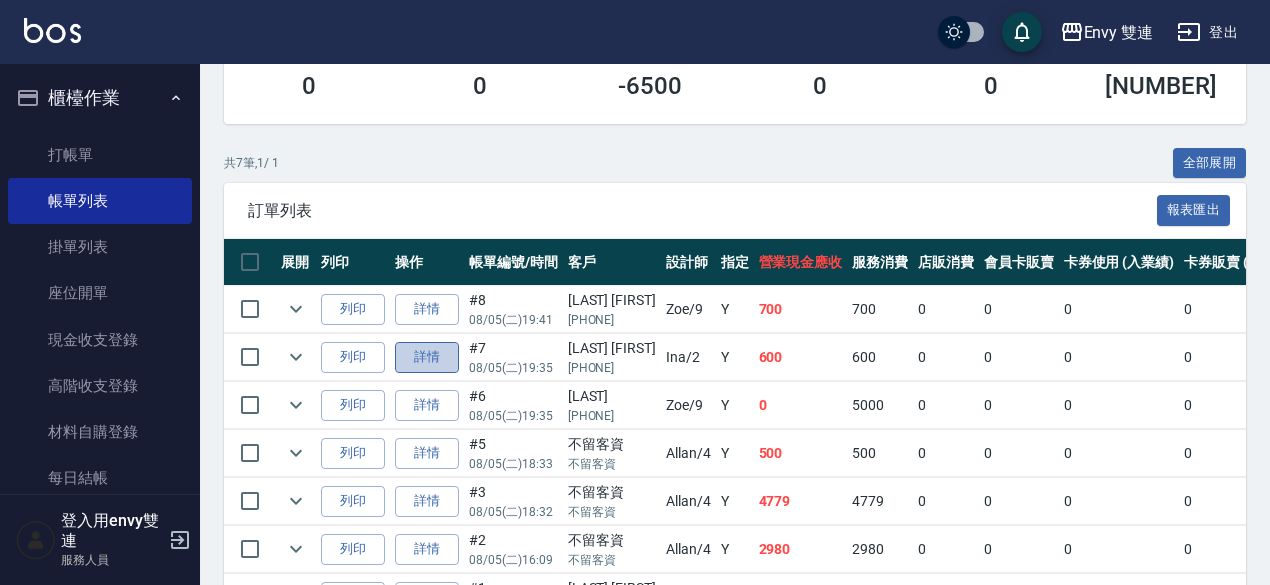 click on "詳情" at bounding box center (427, 357) 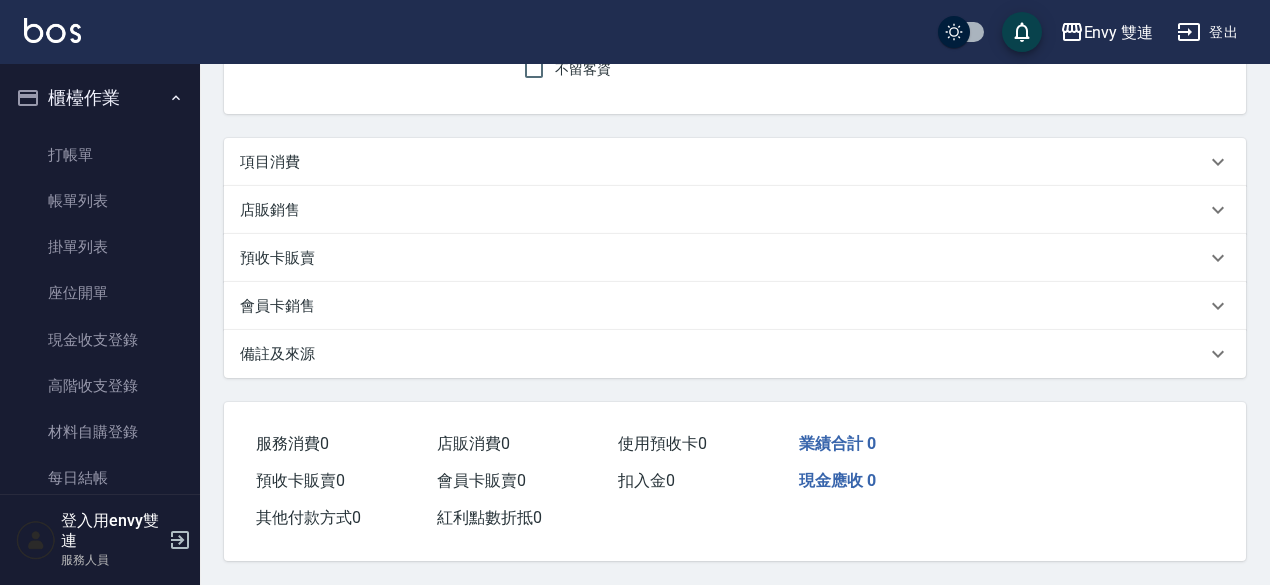 scroll, scrollTop: 0, scrollLeft: 0, axis: both 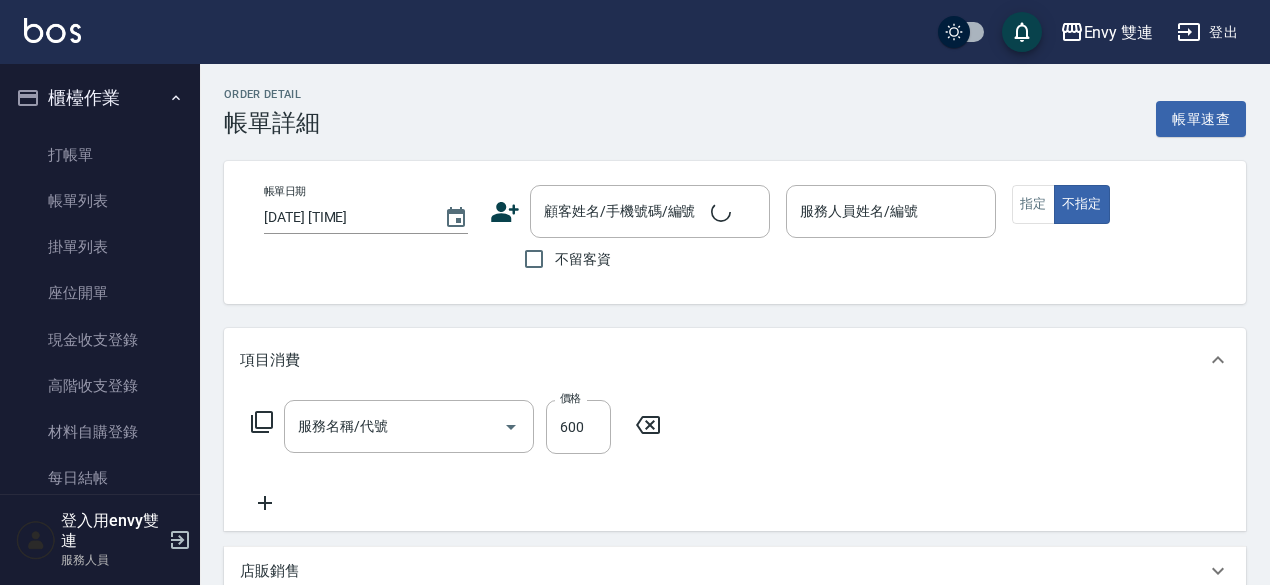 type on "[DATE] [TIME]" 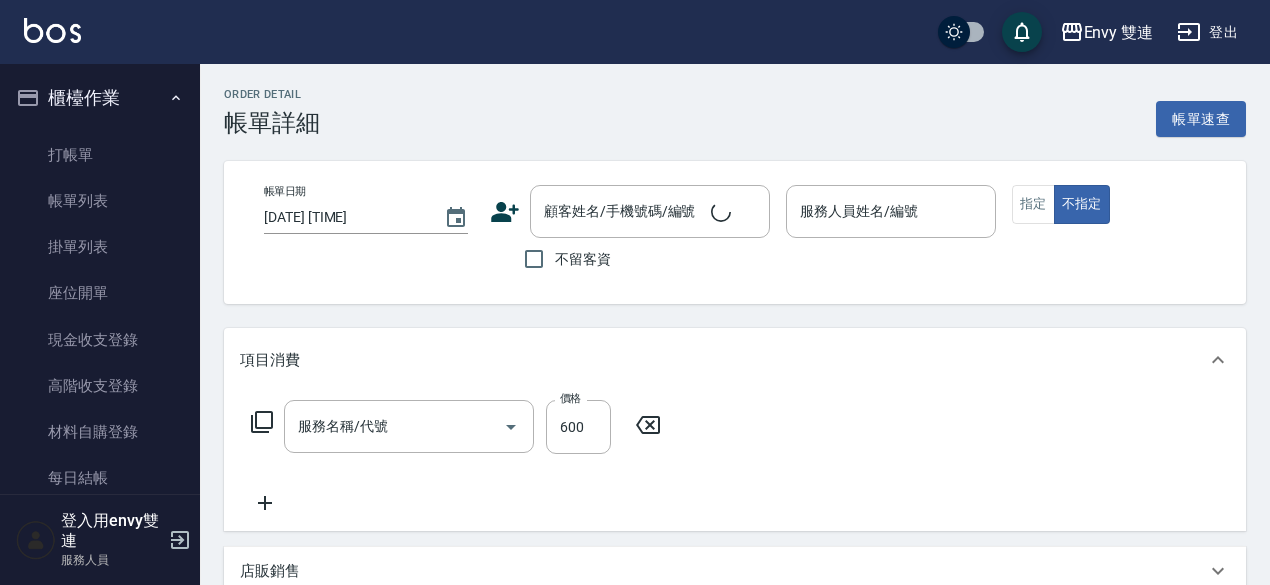 type on "Ina-2" 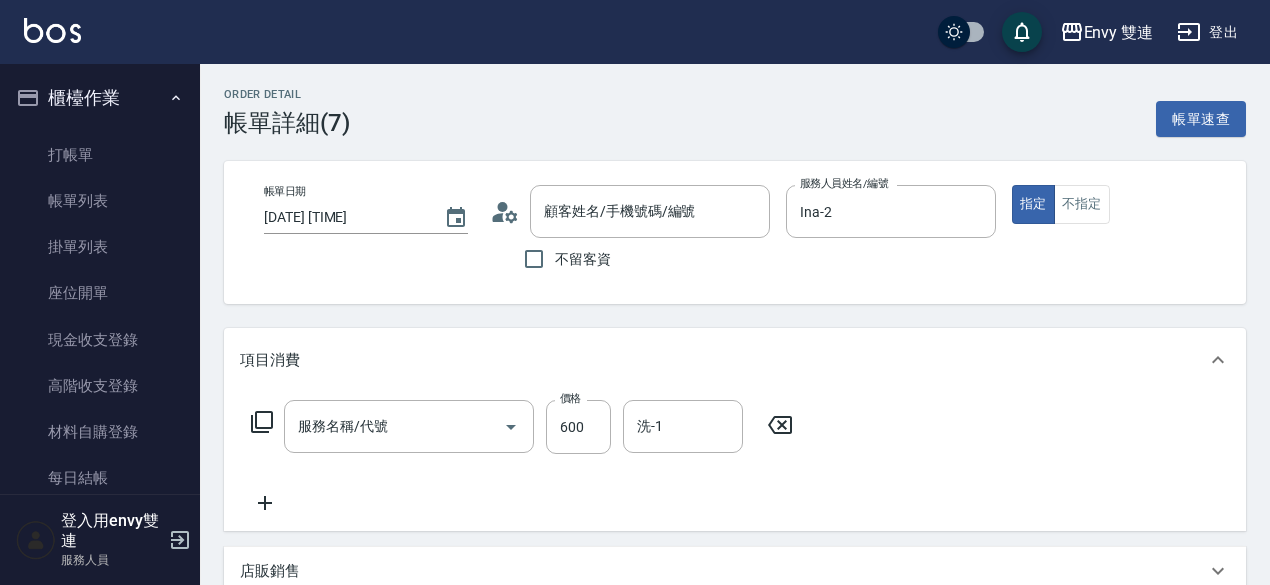 type on "[LAST]/[PHONE]/" 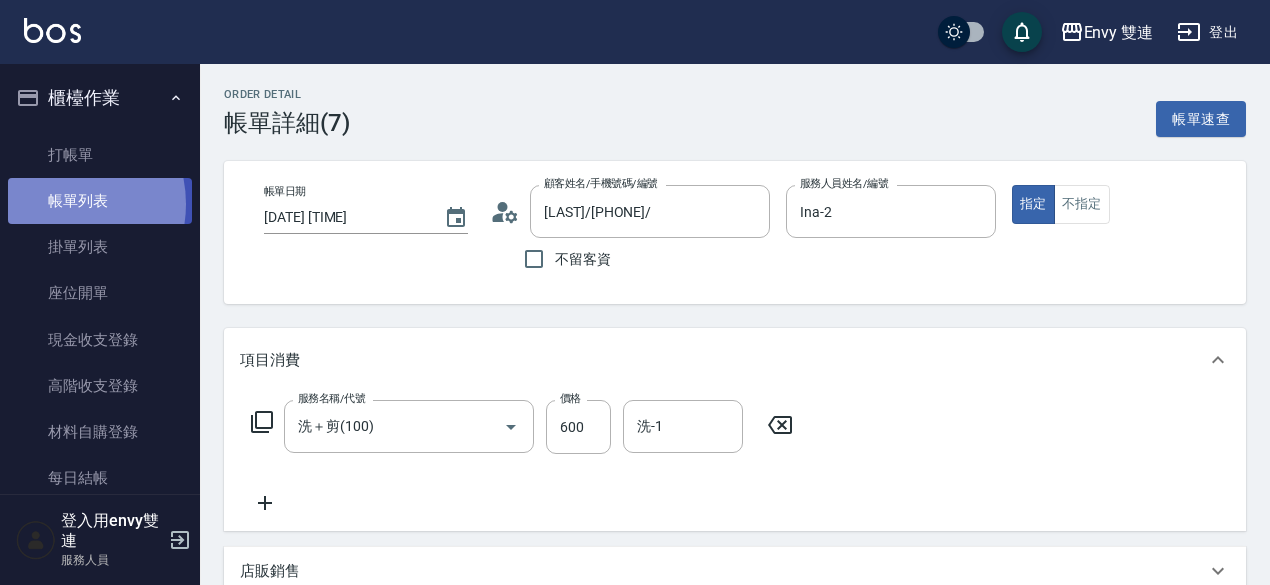 click on "帳單列表" at bounding box center (100, 201) 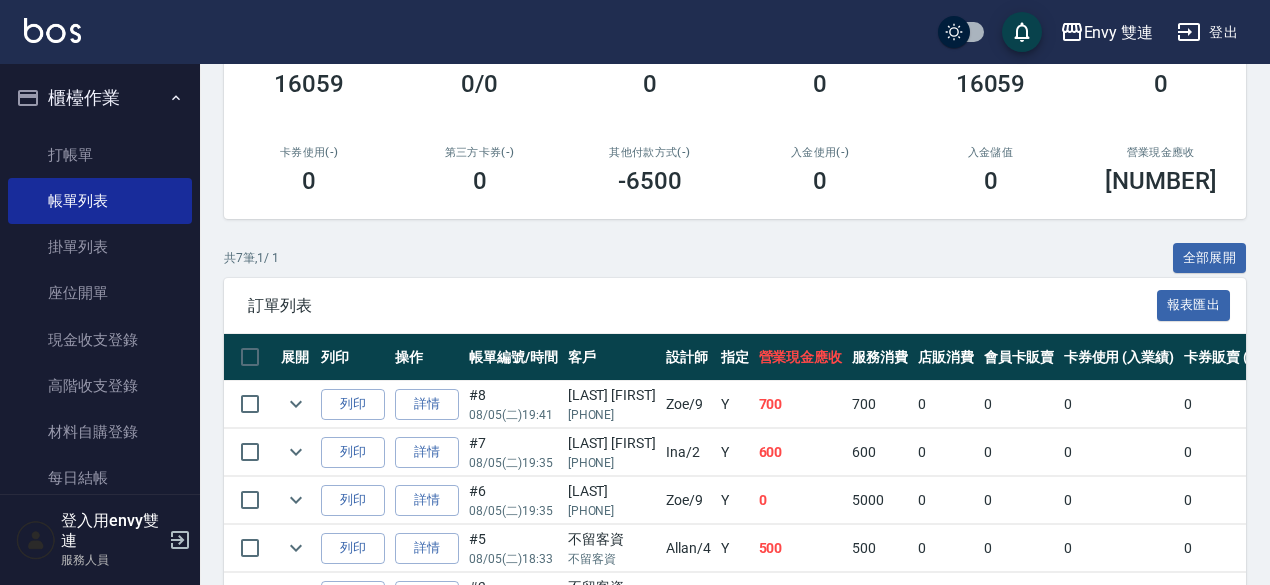 scroll, scrollTop: 410, scrollLeft: 0, axis: vertical 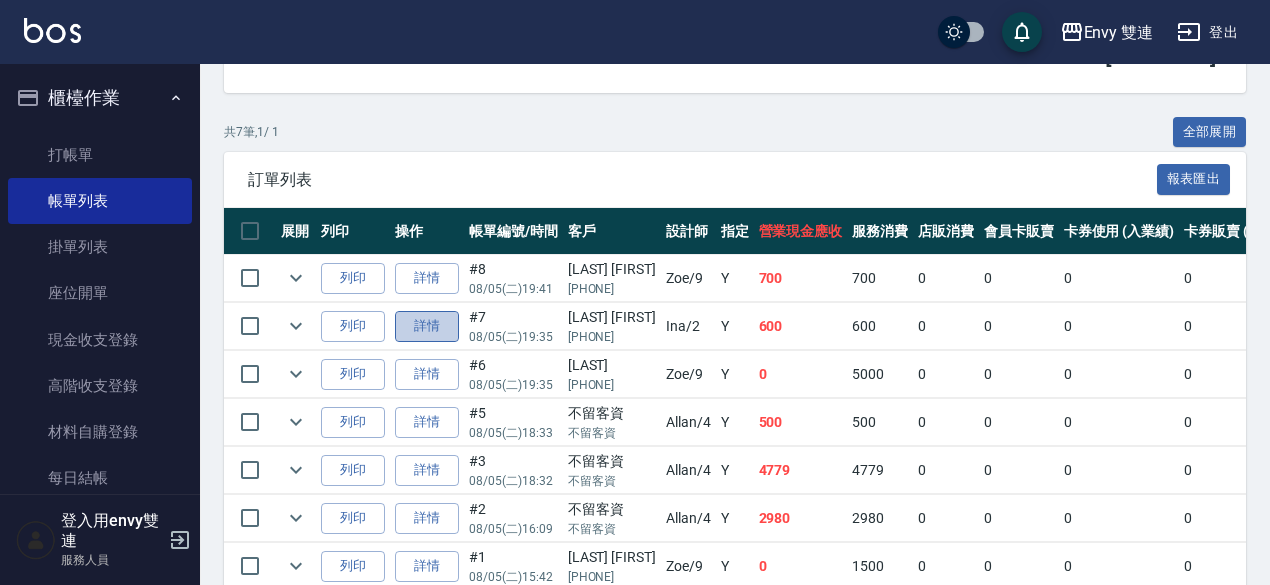click on "詳情" at bounding box center (427, 326) 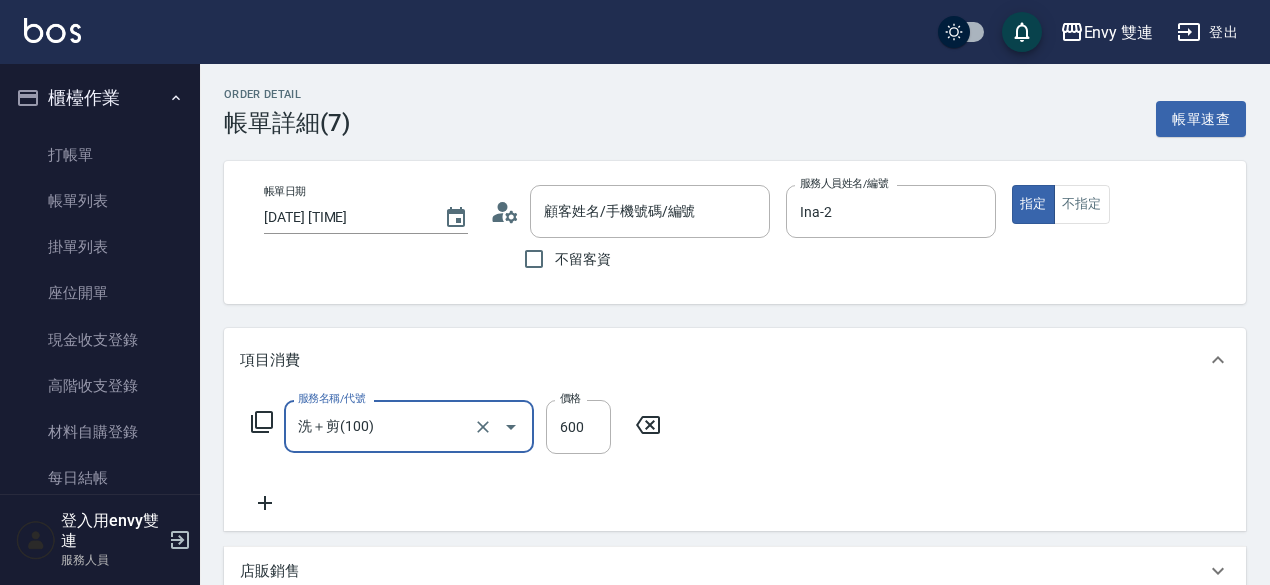 type on "[LAST]/[PHONE]/" 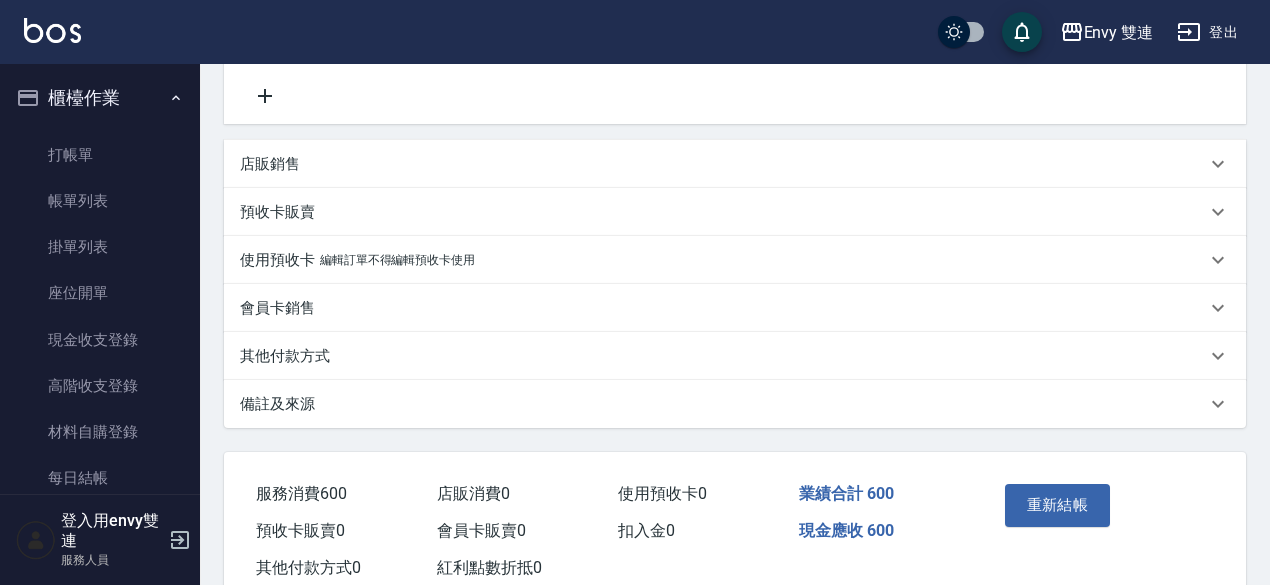 scroll, scrollTop: 464, scrollLeft: 0, axis: vertical 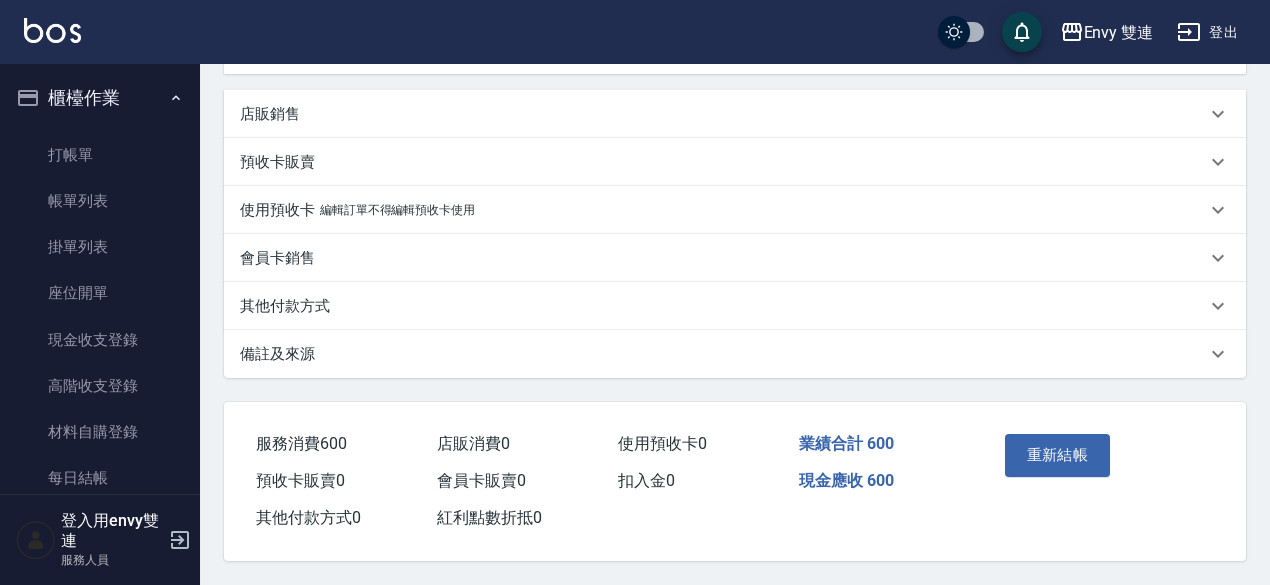 click on "其他付款方式" at bounding box center (735, 306) 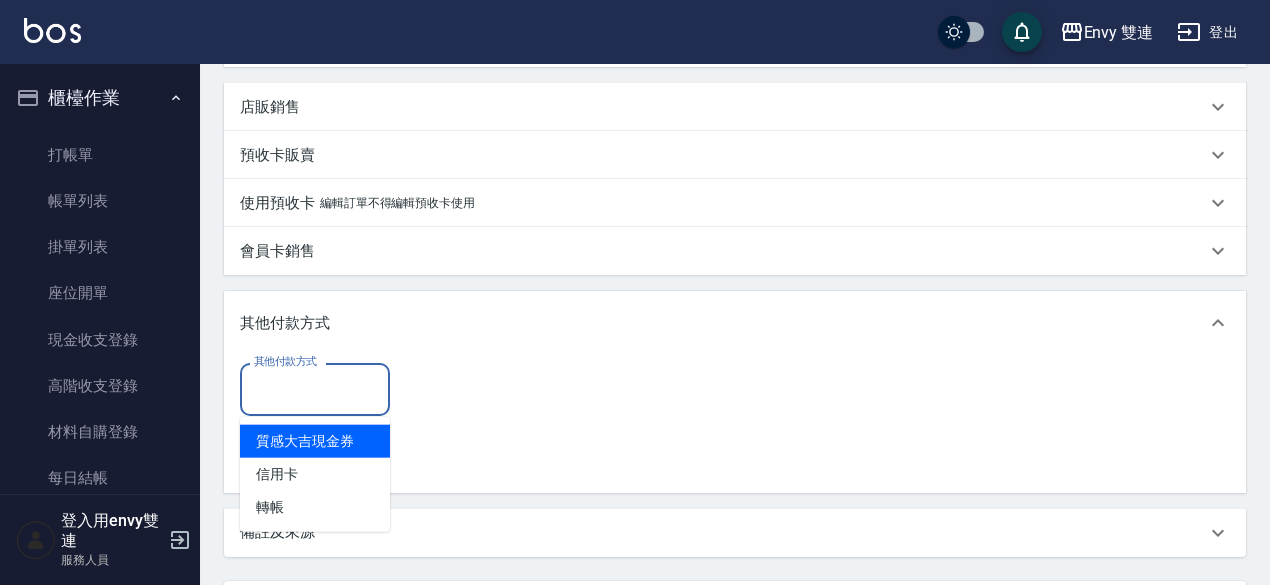 click on "其他付款方式" at bounding box center (315, 389) 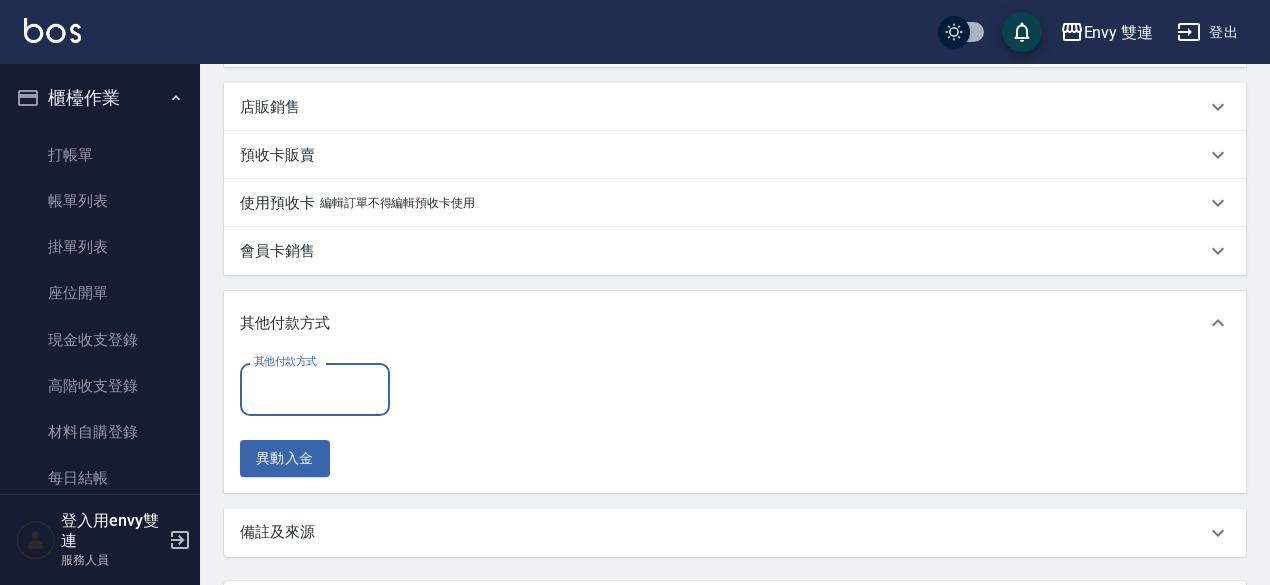 click on "其他付款方式" at bounding box center [315, 389] 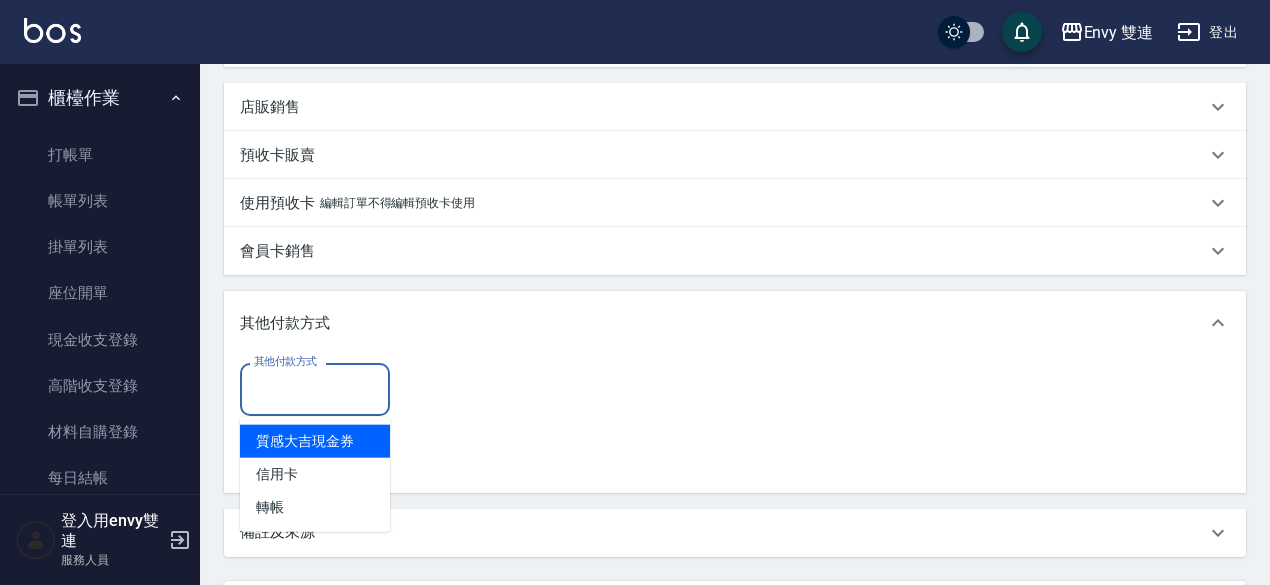 click on "其他付款方式" at bounding box center [315, 389] 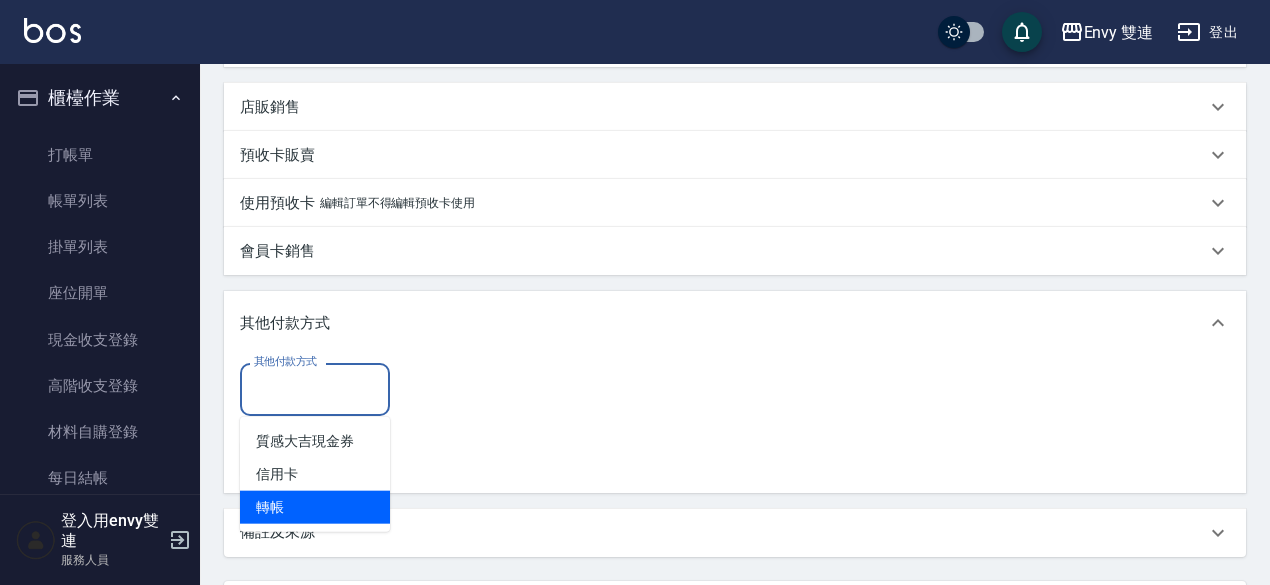 click on "轉帳" at bounding box center [315, 507] 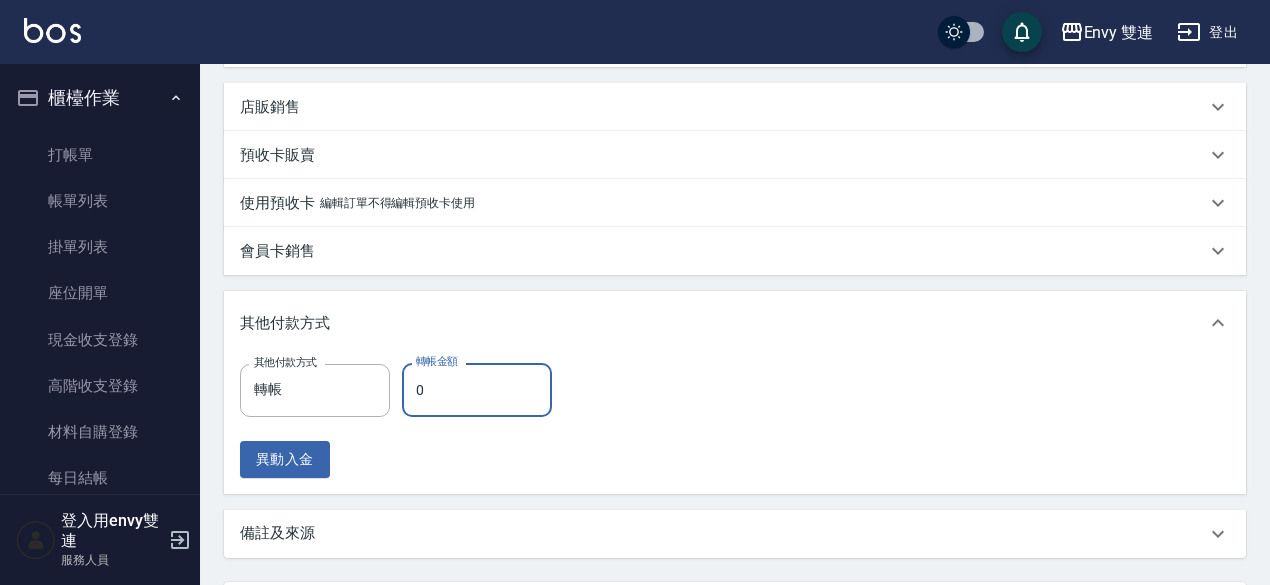 click on "0" at bounding box center (477, 390) 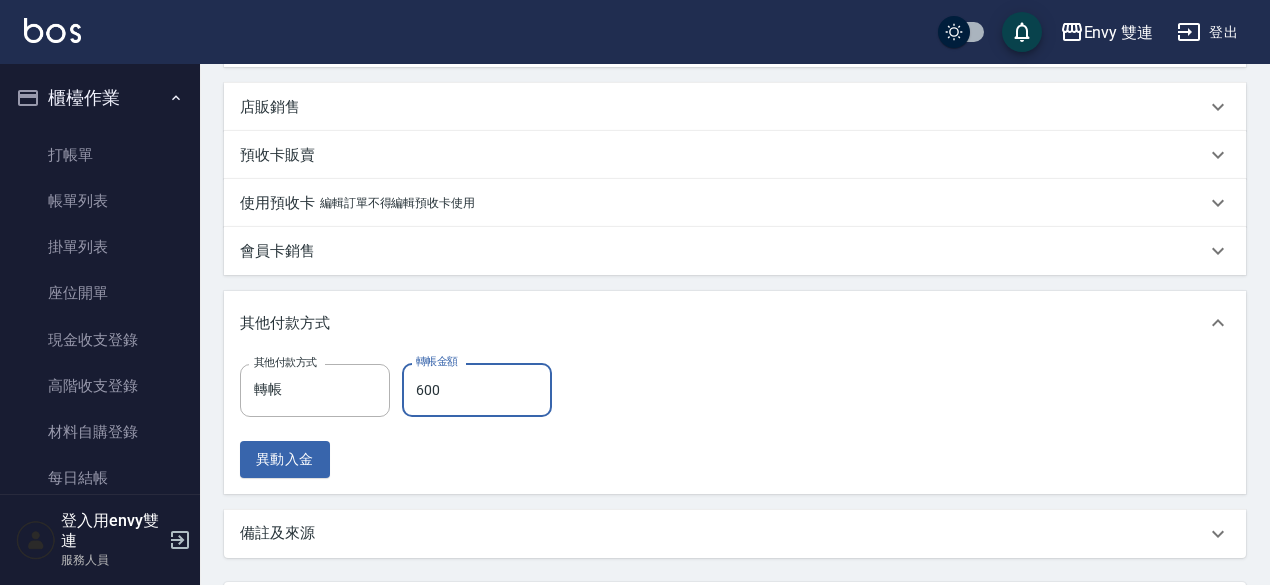type on "600" 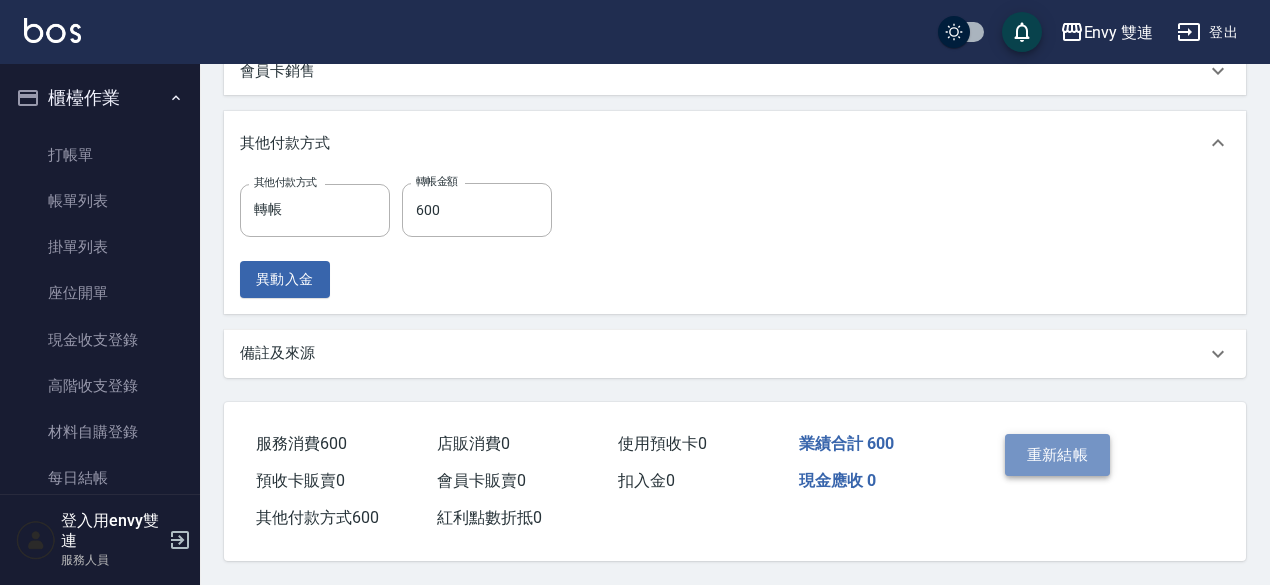 click on "重新結帳" at bounding box center [1058, 455] 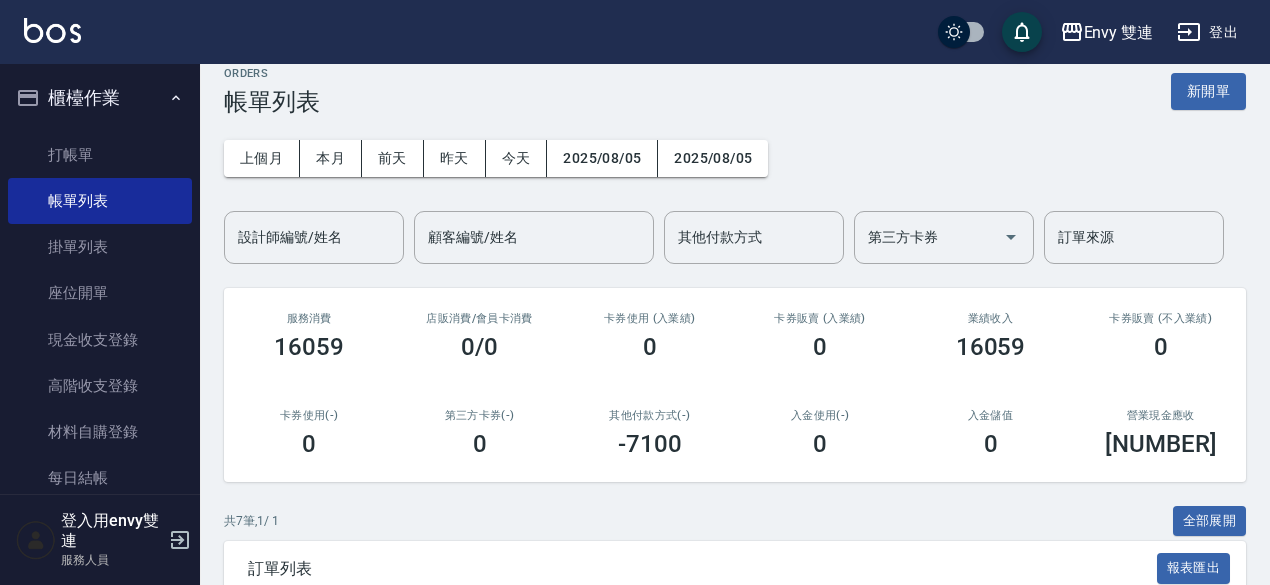 scroll, scrollTop: 0, scrollLeft: 0, axis: both 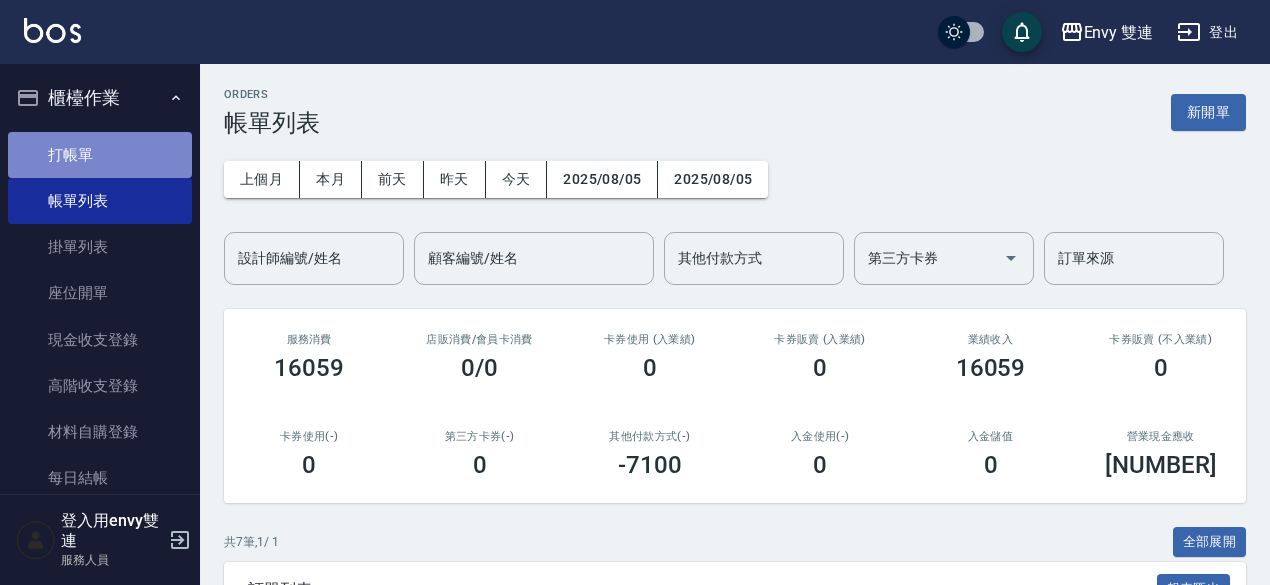 click on "打帳單" at bounding box center (100, 155) 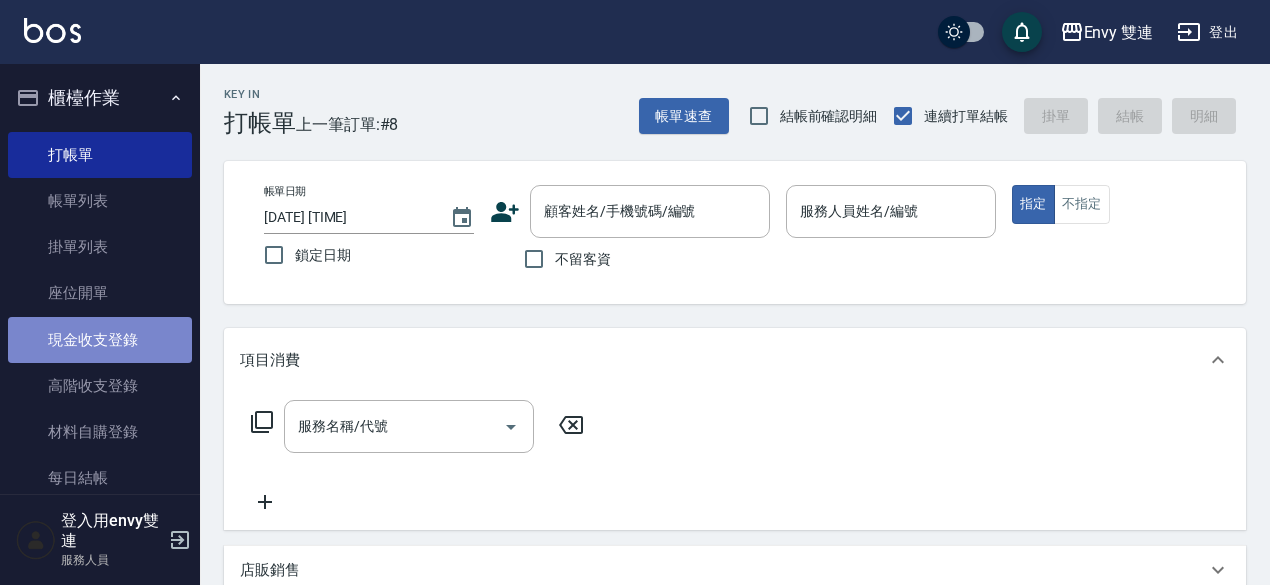click on "現金收支登錄" at bounding box center [100, 340] 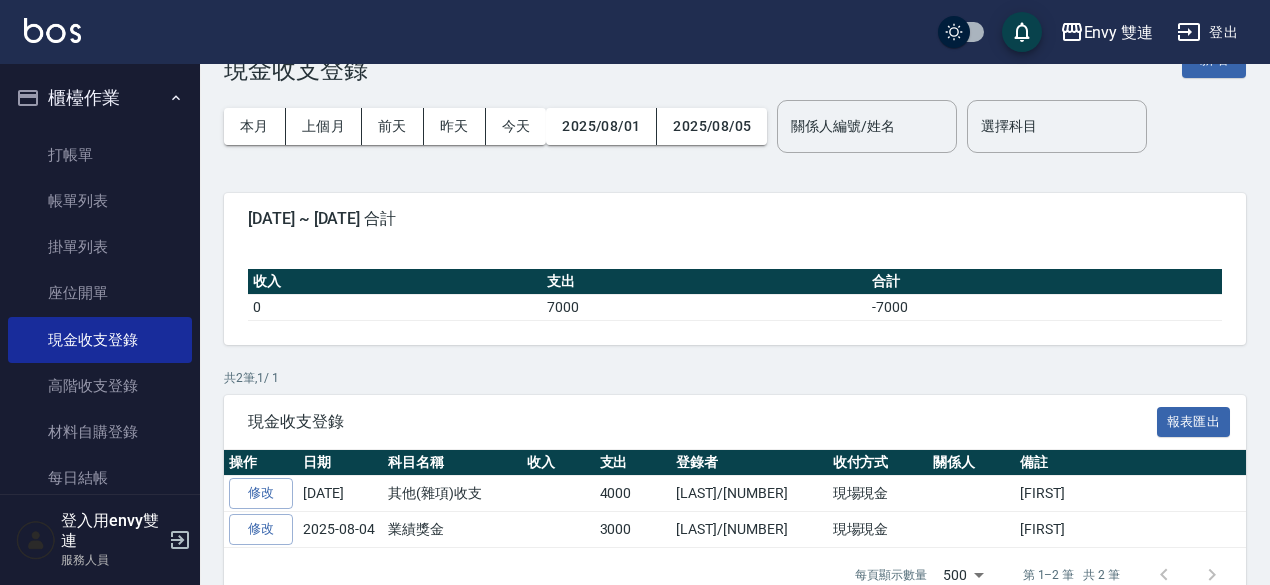 scroll, scrollTop: 0, scrollLeft: 0, axis: both 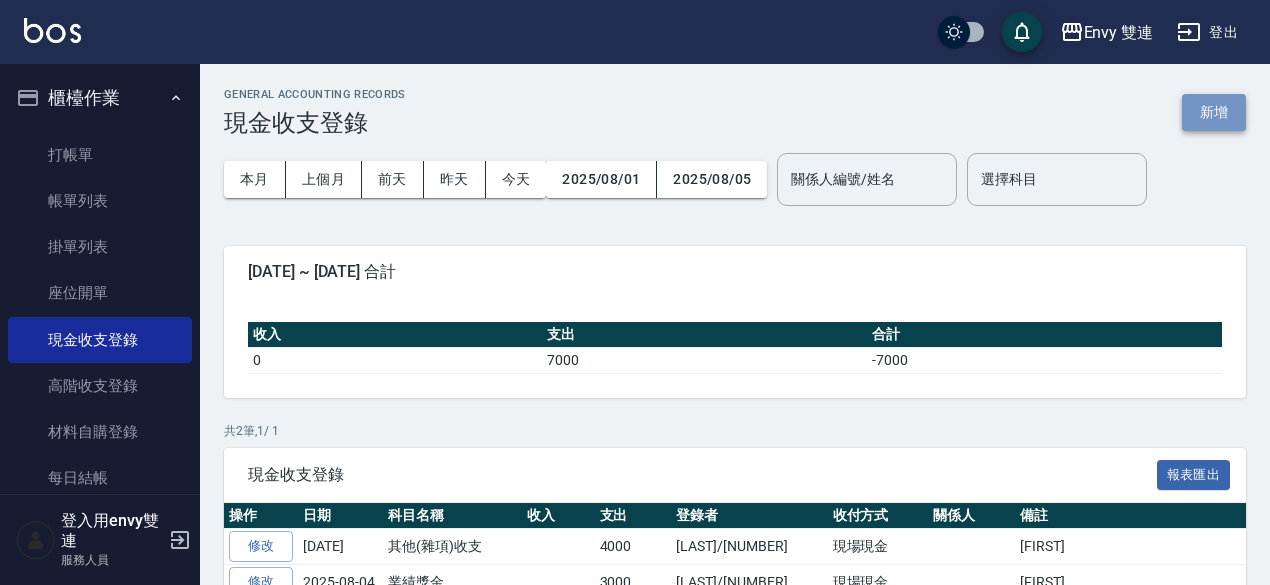 click on "新增" at bounding box center [1214, 112] 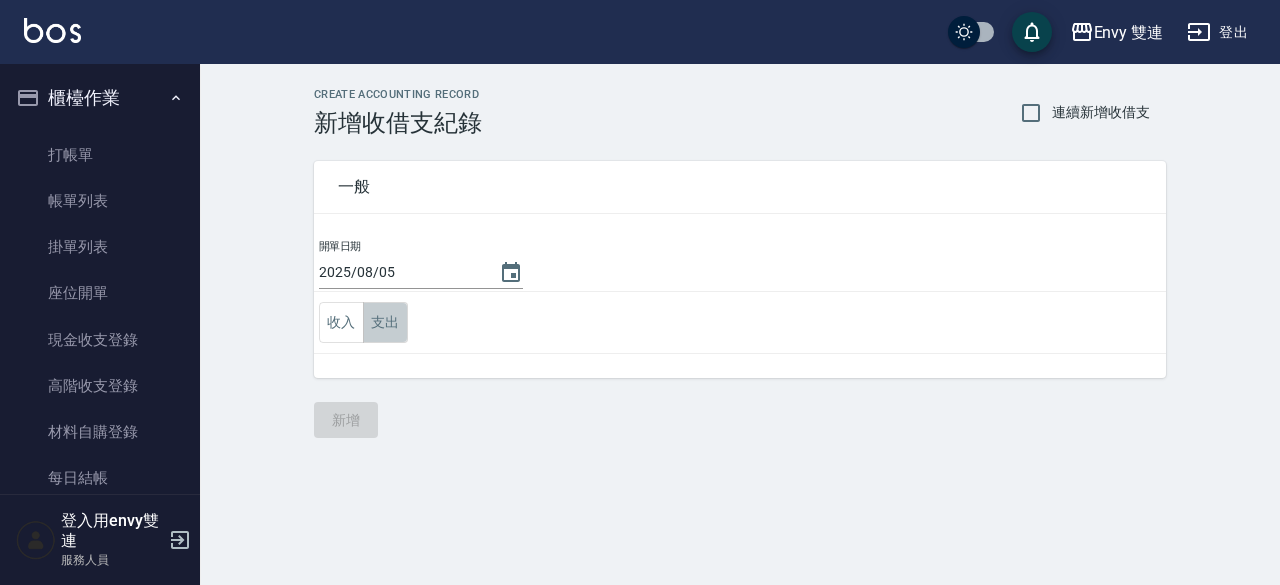 click on "支出" at bounding box center [385, 322] 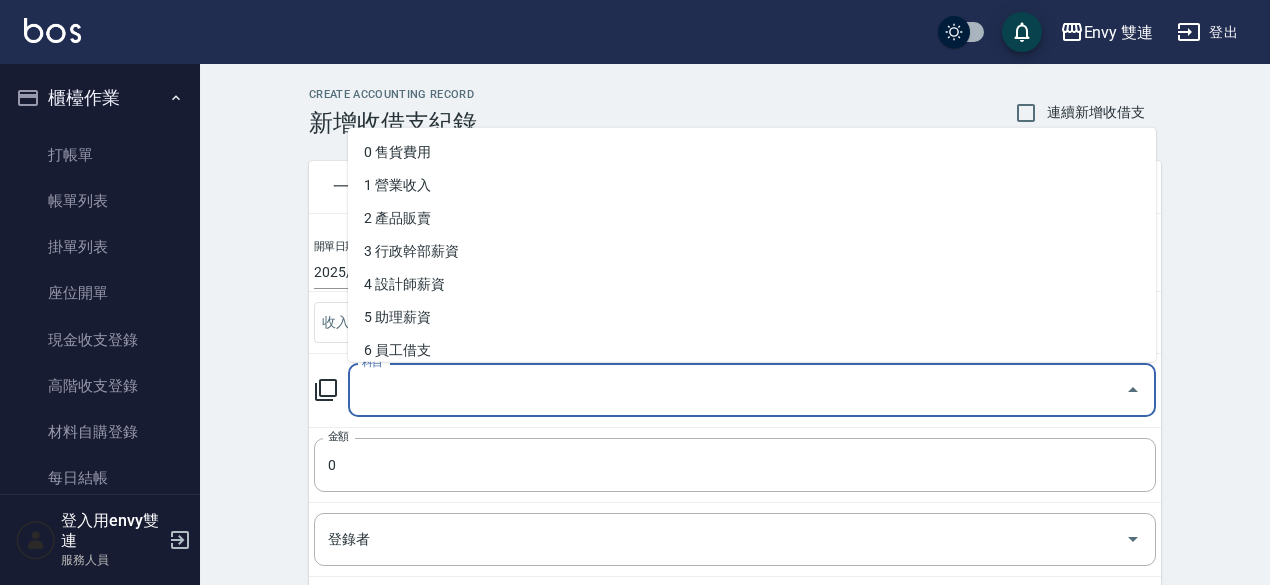 click on "科目" at bounding box center (737, 390) 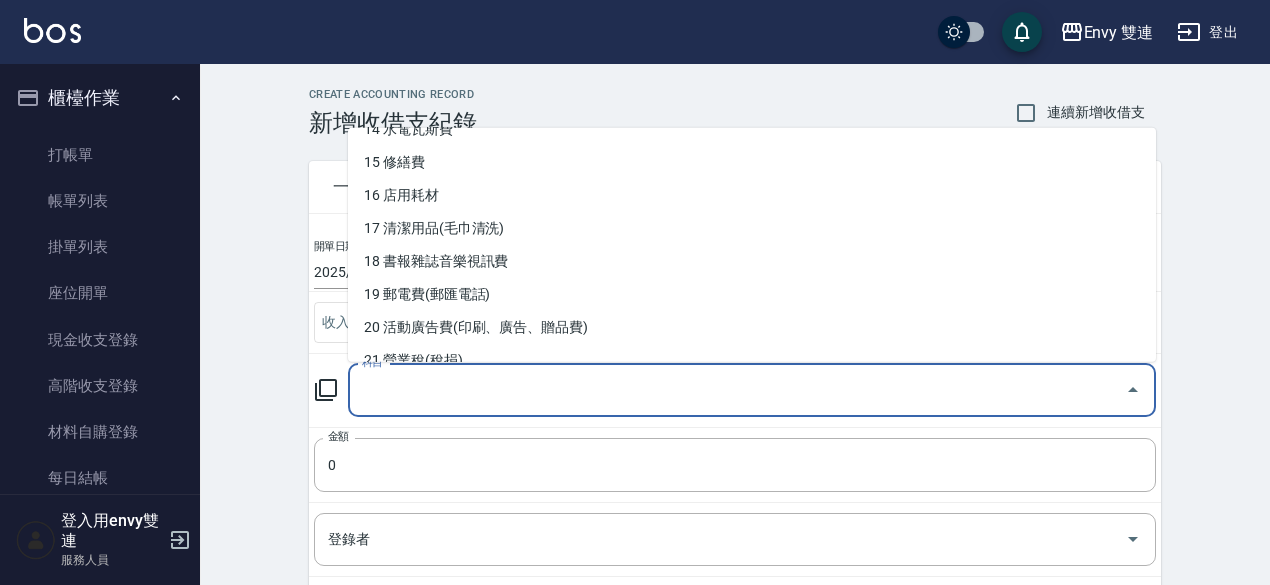 scroll, scrollTop: 482, scrollLeft: 0, axis: vertical 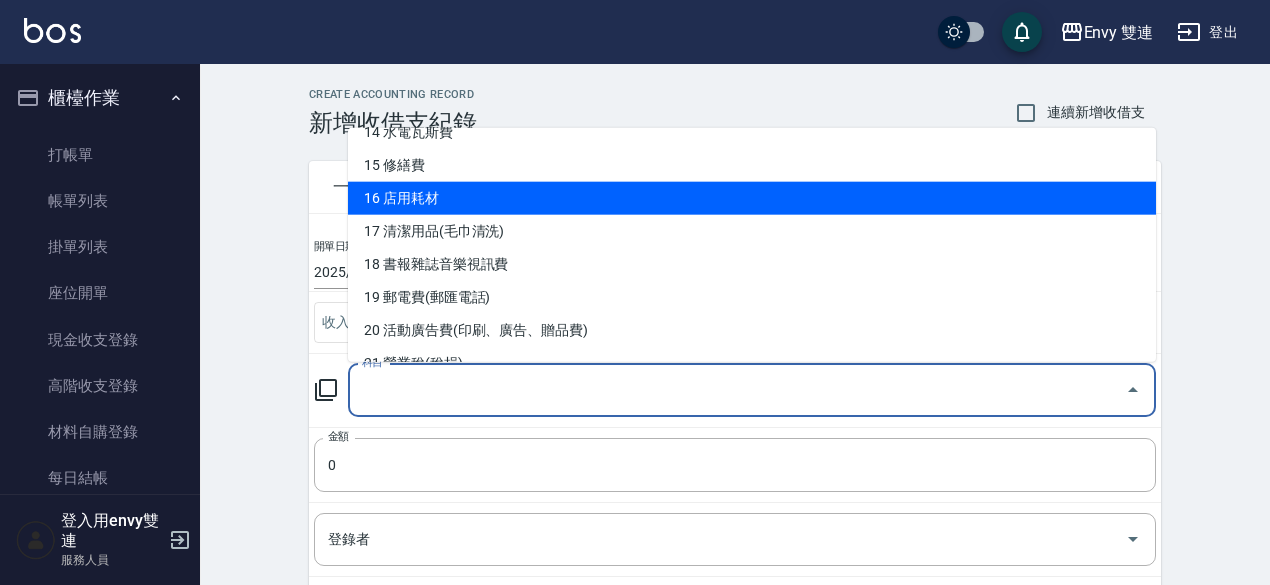 click on "16 店用耗材" at bounding box center [752, 198] 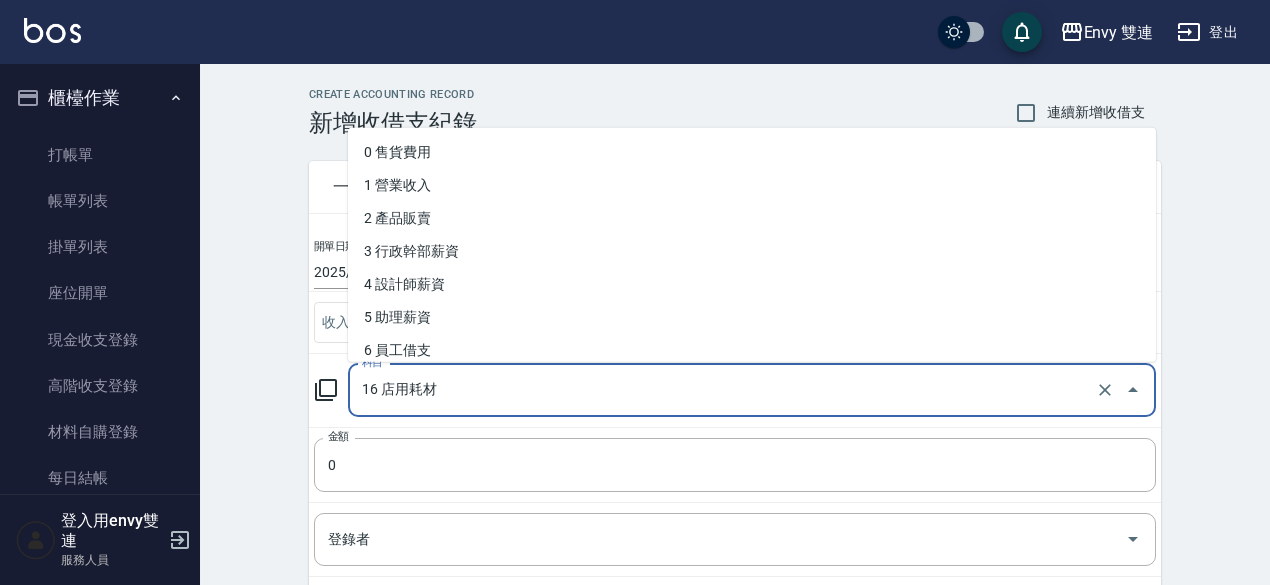 click on "16 店用耗材" at bounding box center [724, 390] 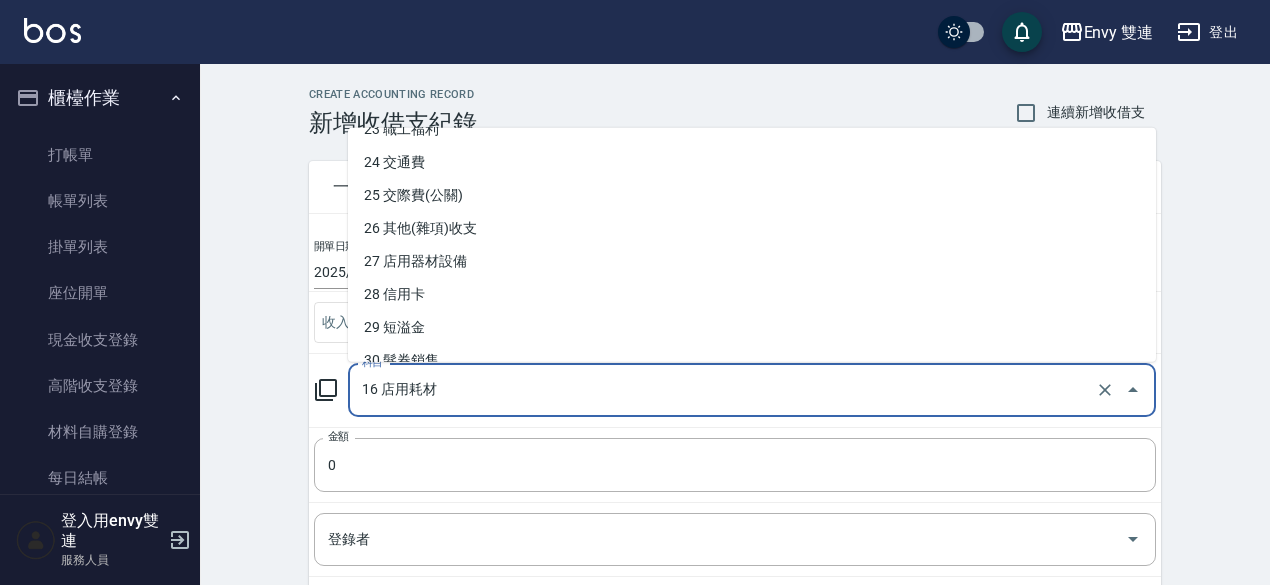 scroll, scrollTop: 783, scrollLeft: 0, axis: vertical 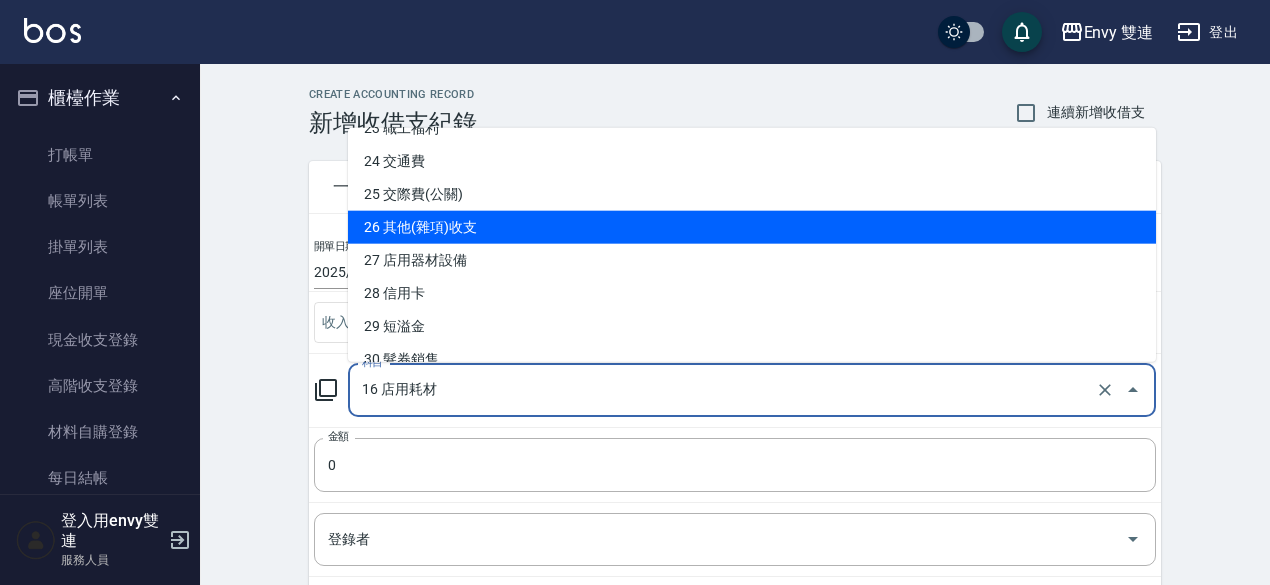 click on "26 其他(雜項)收支" at bounding box center (752, 227) 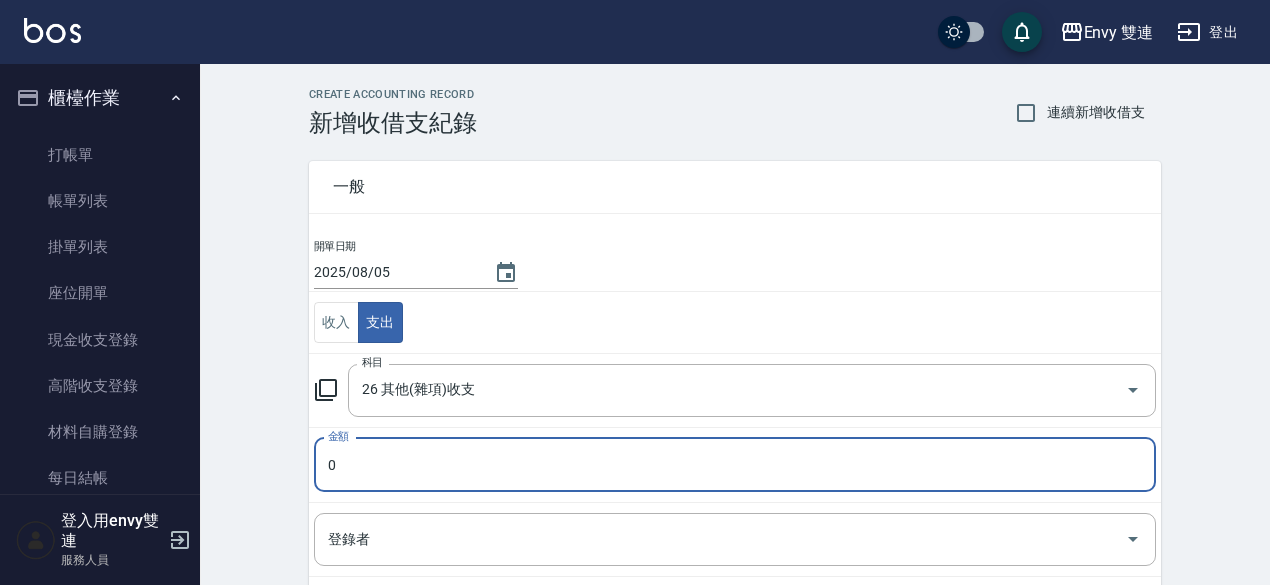 click on "0" at bounding box center (735, 465) 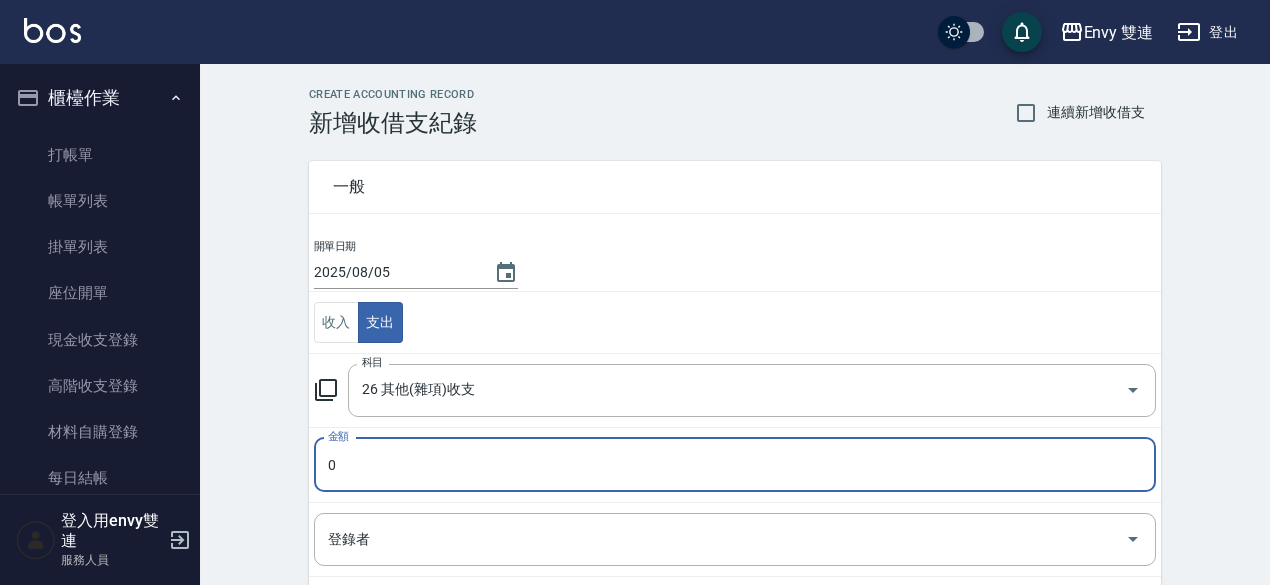 type on "[NUMBER]" 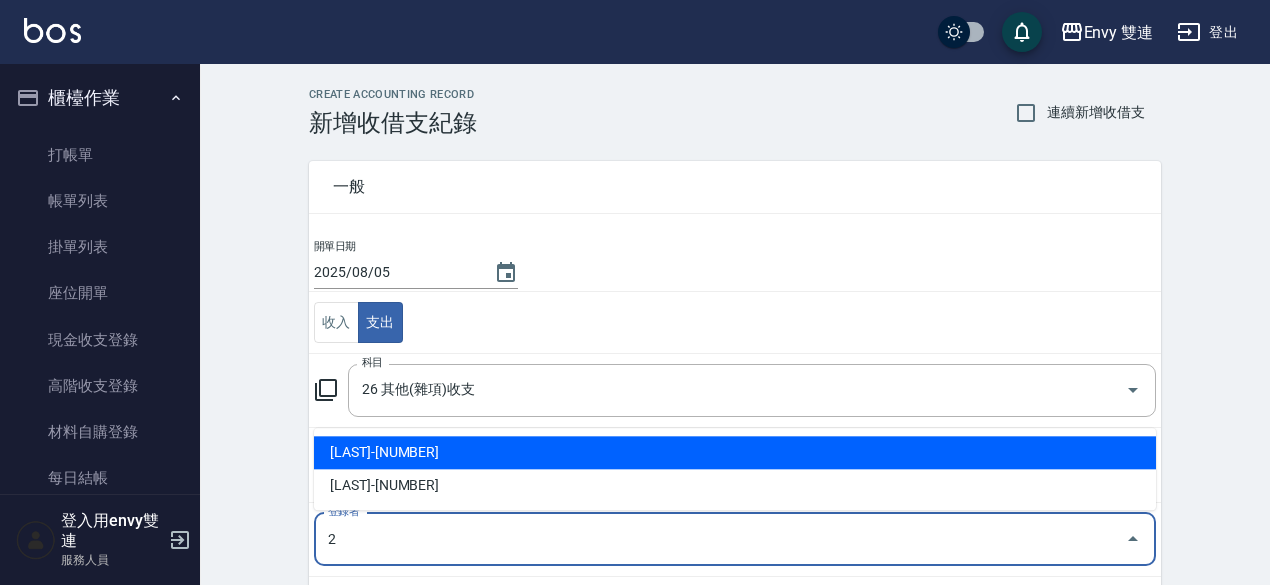 type on "[LAST]-[NUMBER]" 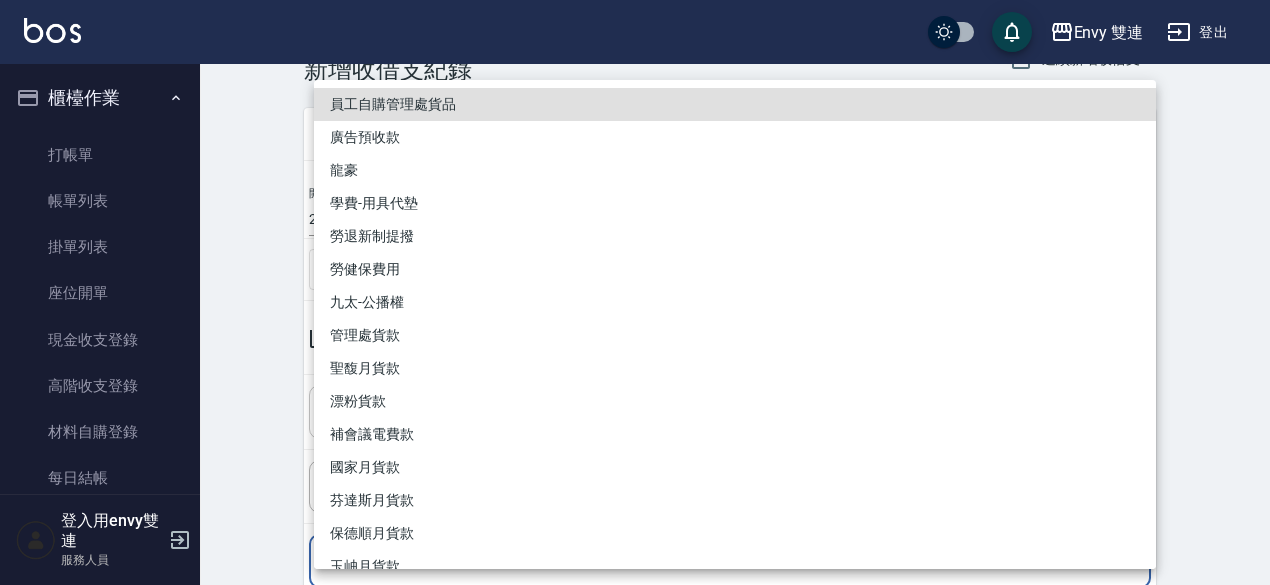 scroll, scrollTop: 294, scrollLeft: 0, axis: vertical 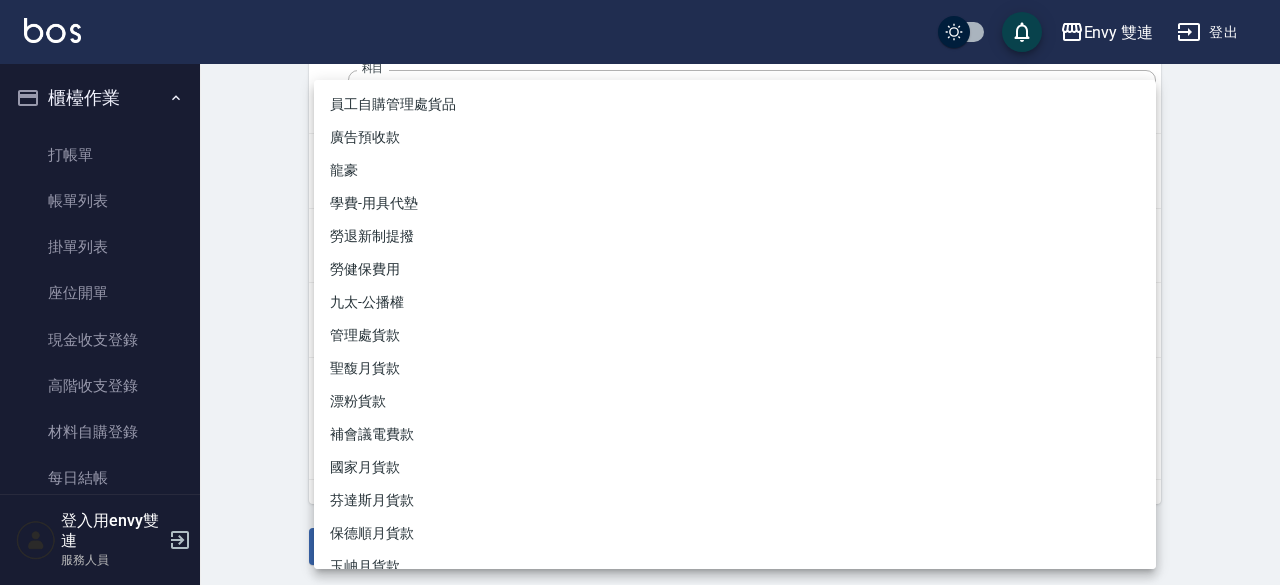 drag, startPoint x: 182, startPoint y: 349, endPoint x: 267, endPoint y: 353, distance: 85.09406 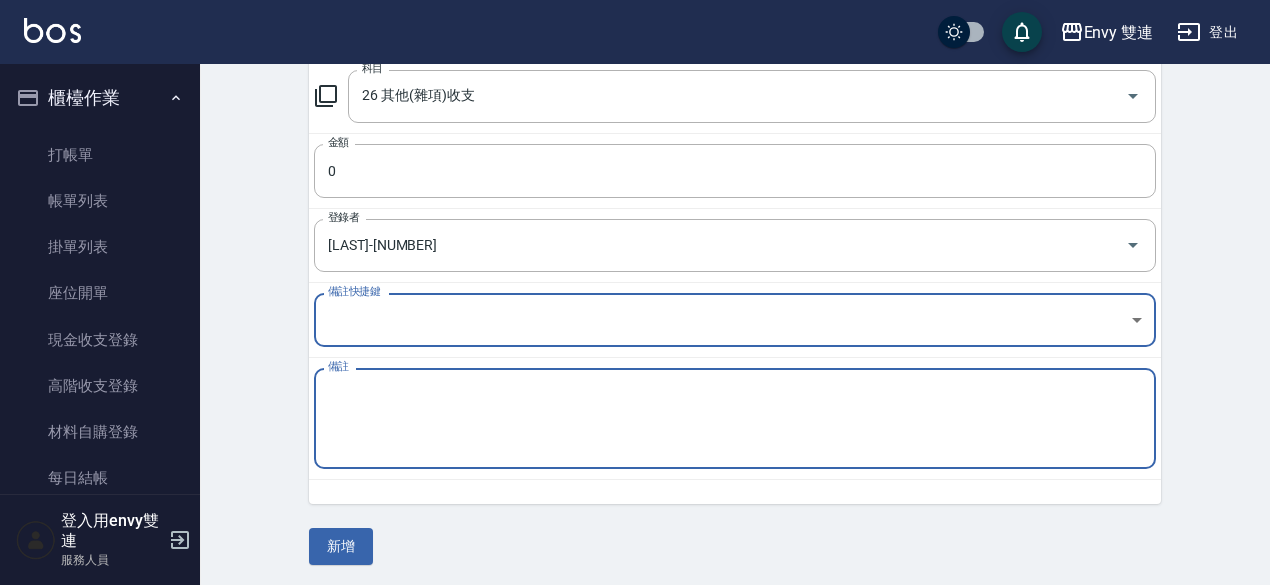 click on "備註" at bounding box center [735, 419] 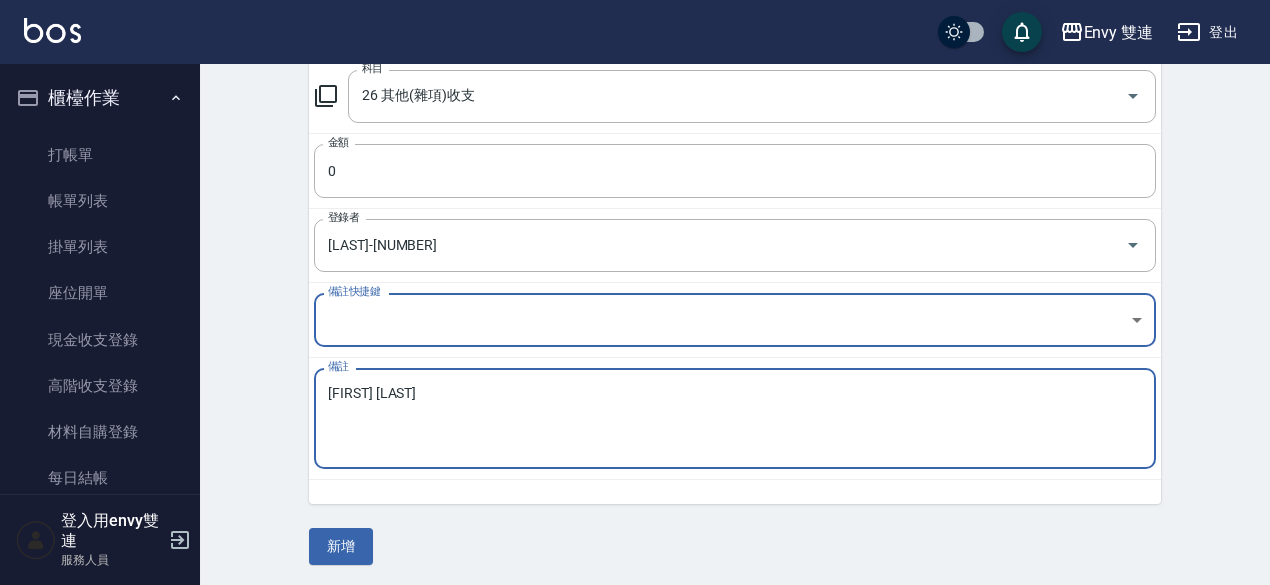 click on "[FIRST] [LAST]" at bounding box center [735, 419] 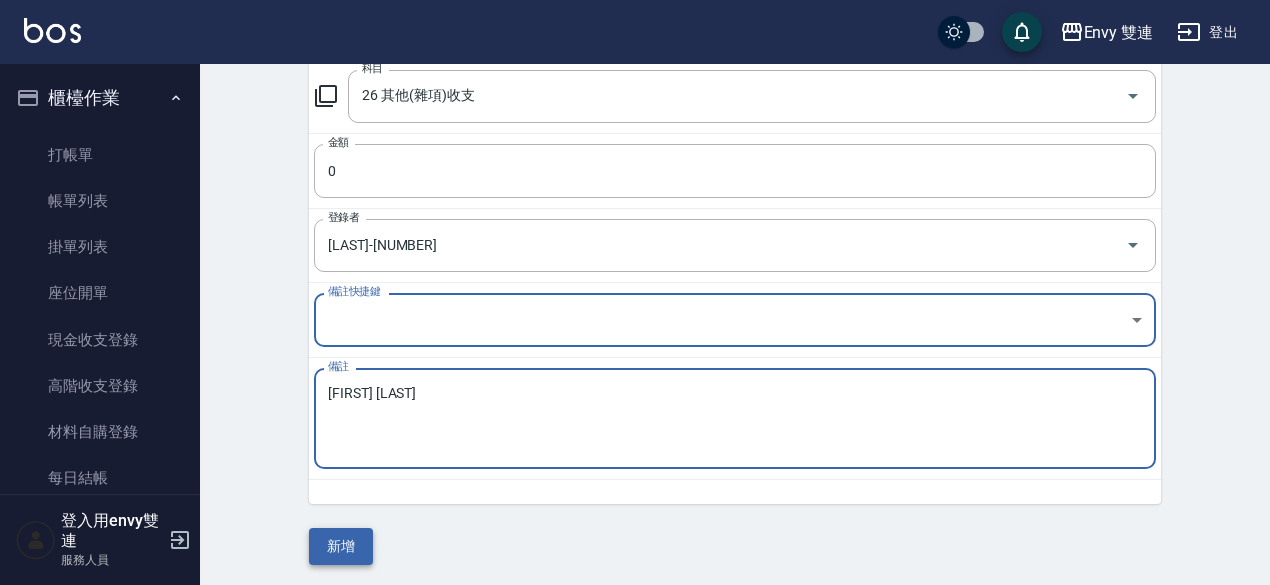 type on "[FIRST] [LAST]" 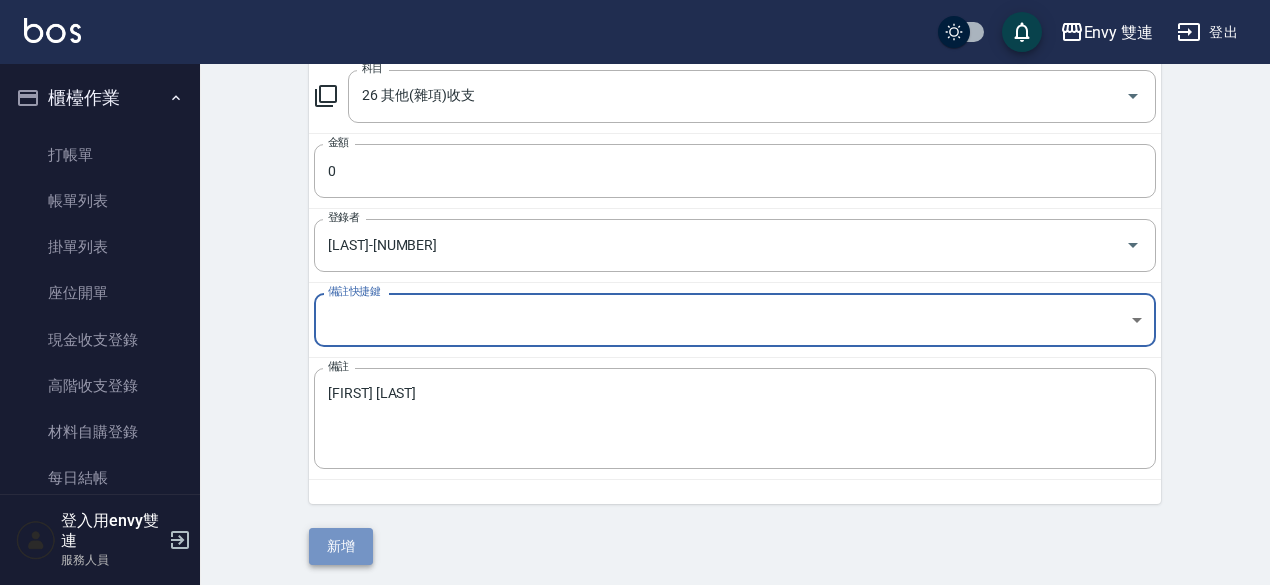 click on "新增" at bounding box center [341, 546] 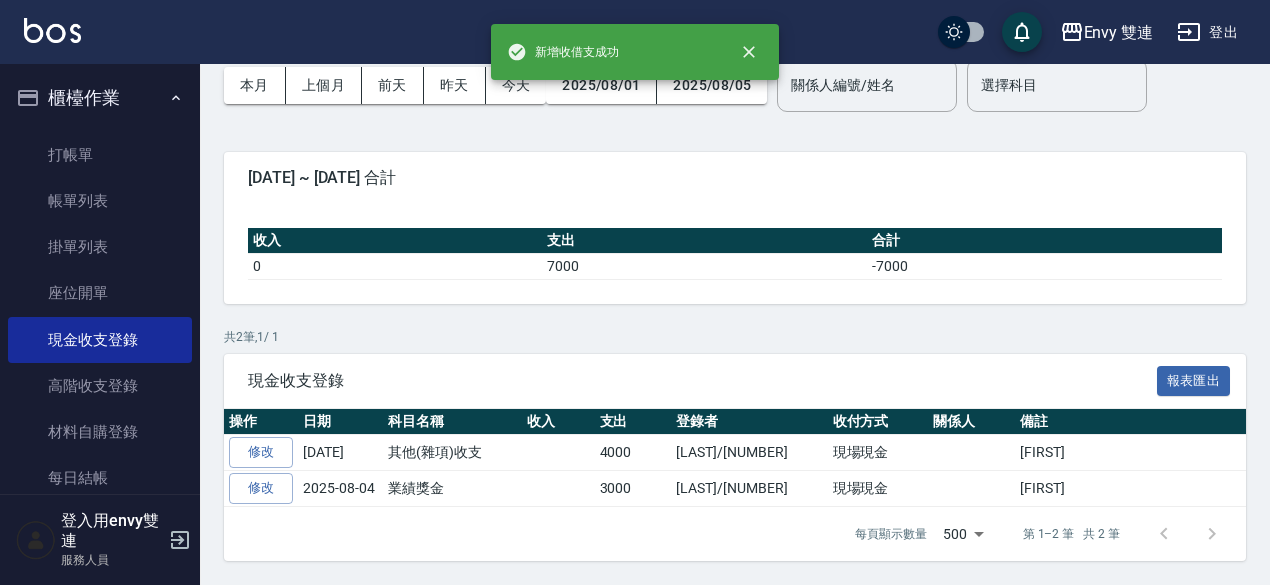 scroll, scrollTop: 0, scrollLeft: 0, axis: both 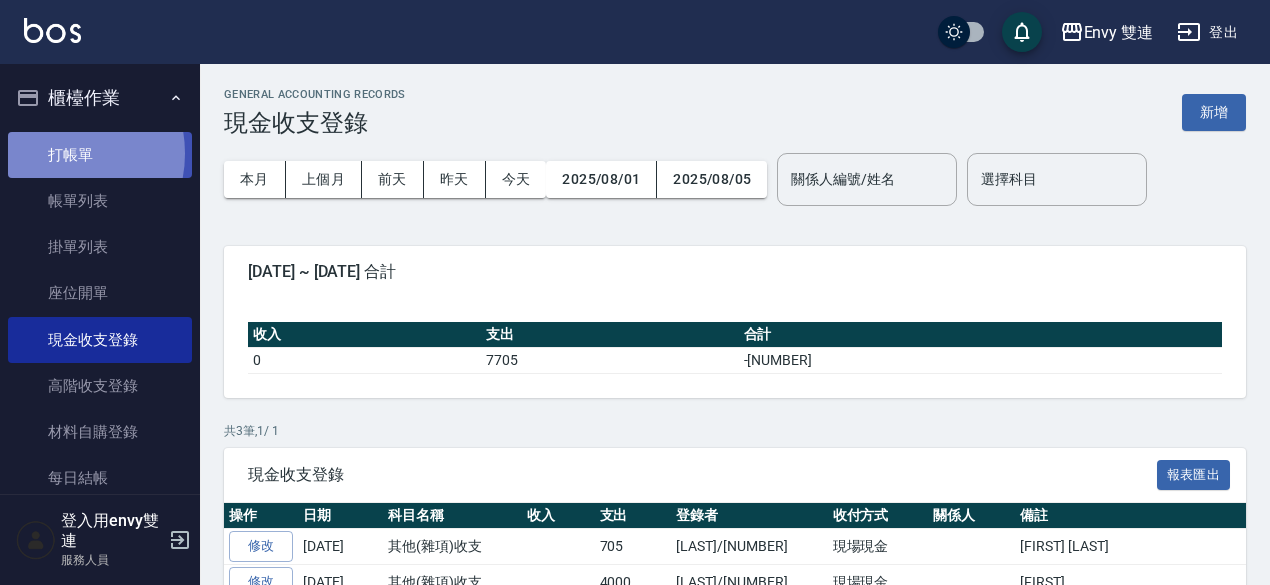 click on "打帳單" at bounding box center (100, 155) 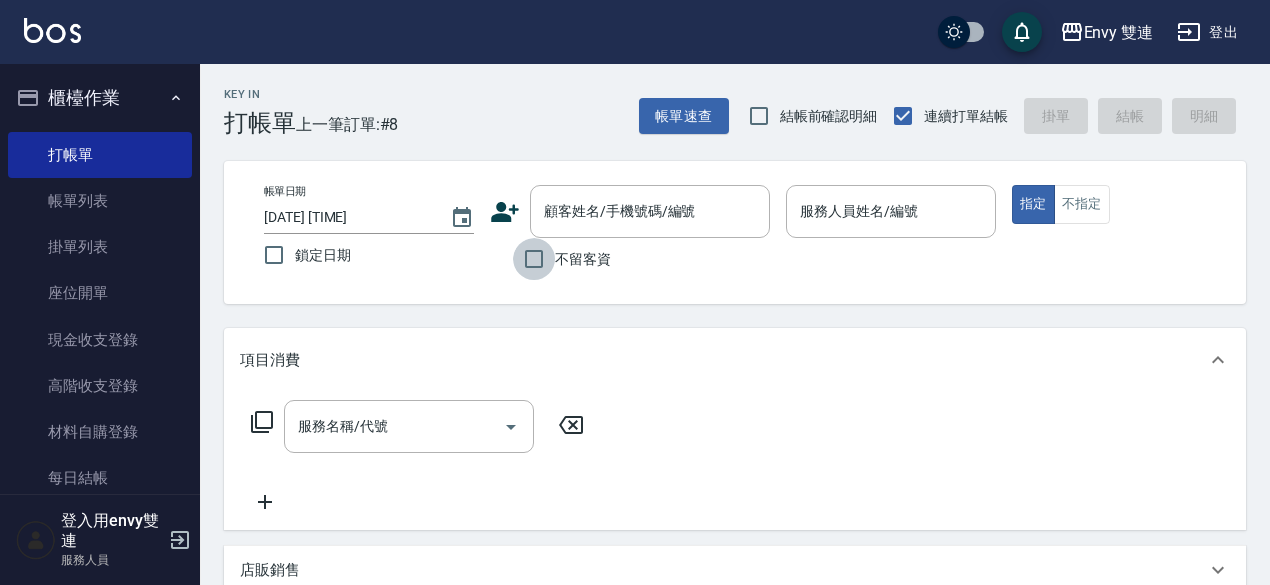 click on "不留客資" at bounding box center (534, 259) 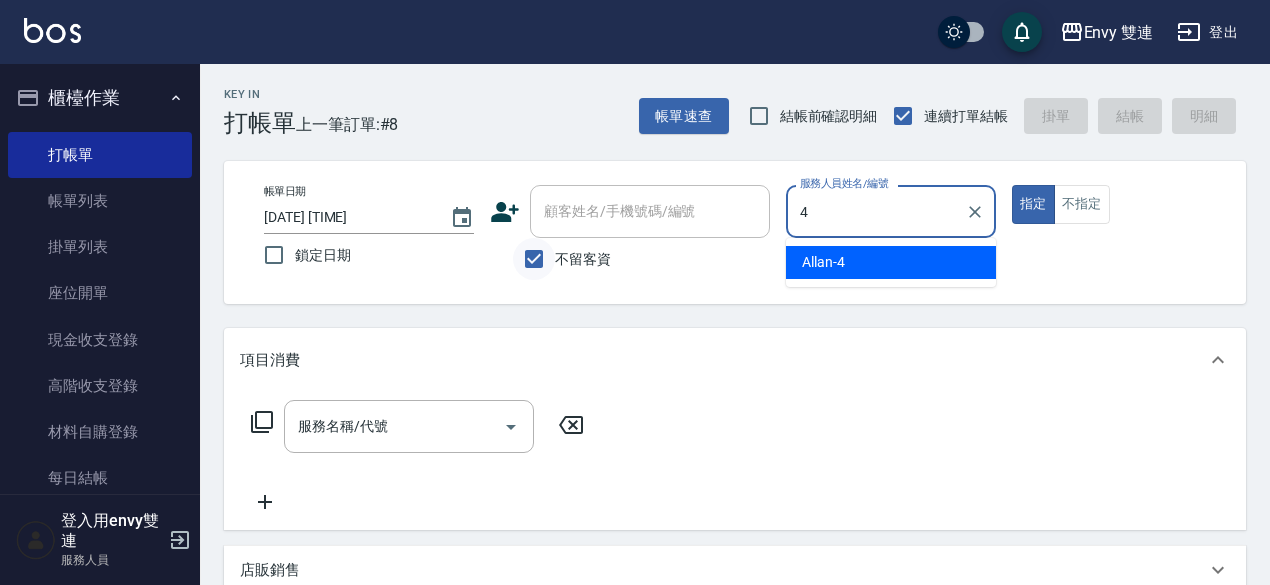 type on "Allan-4" 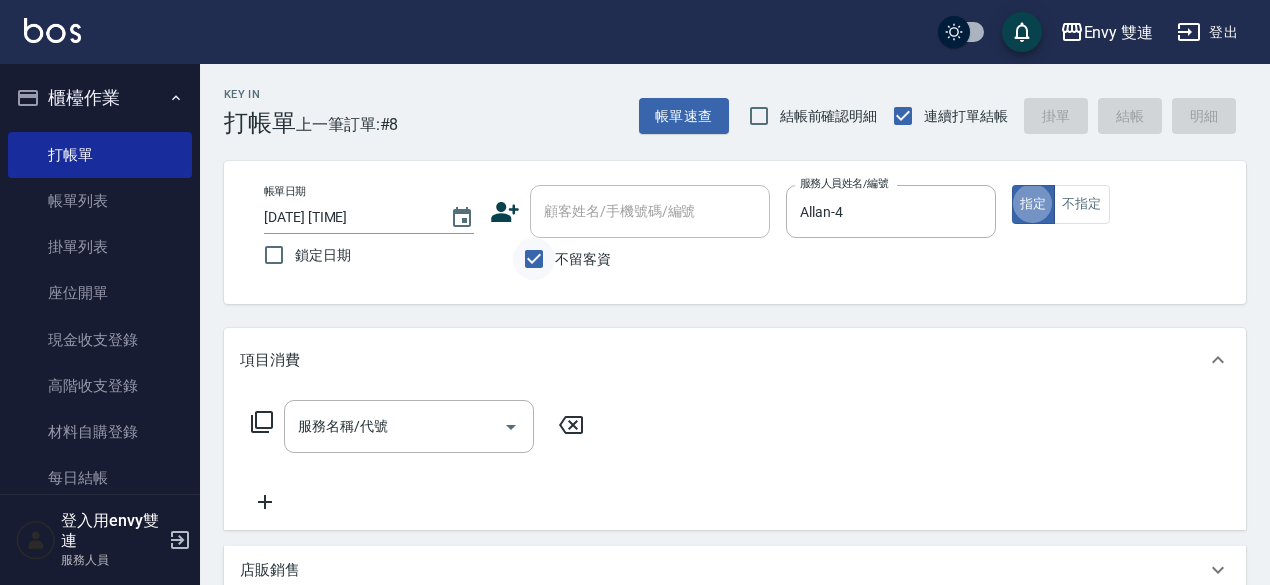 type on "true" 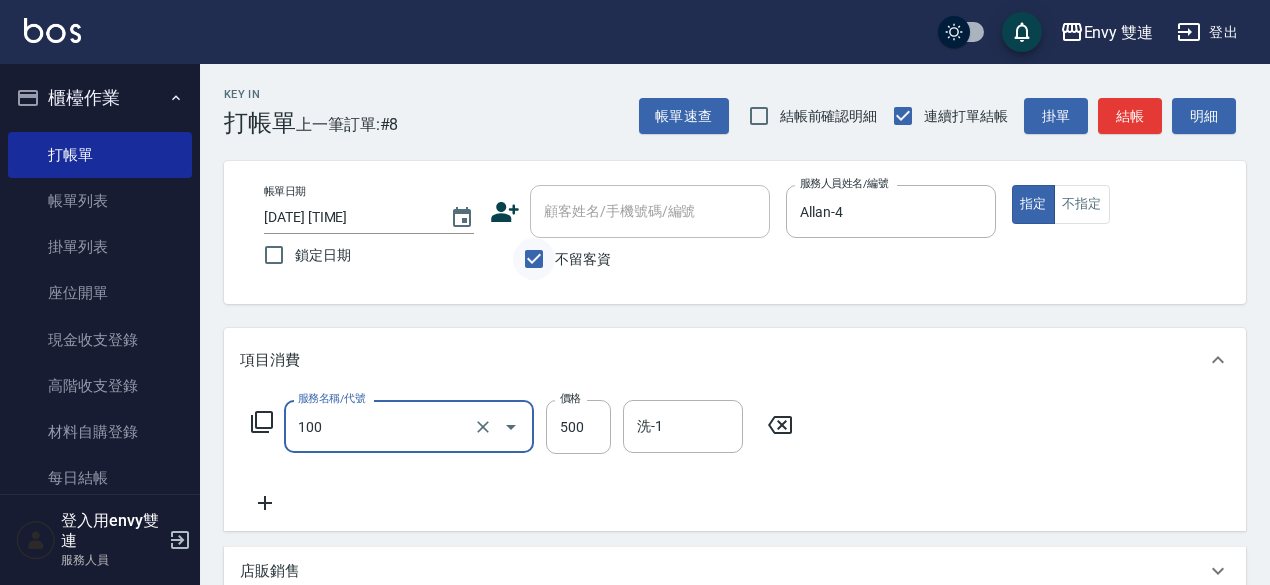 type on "洗＋剪(100)" 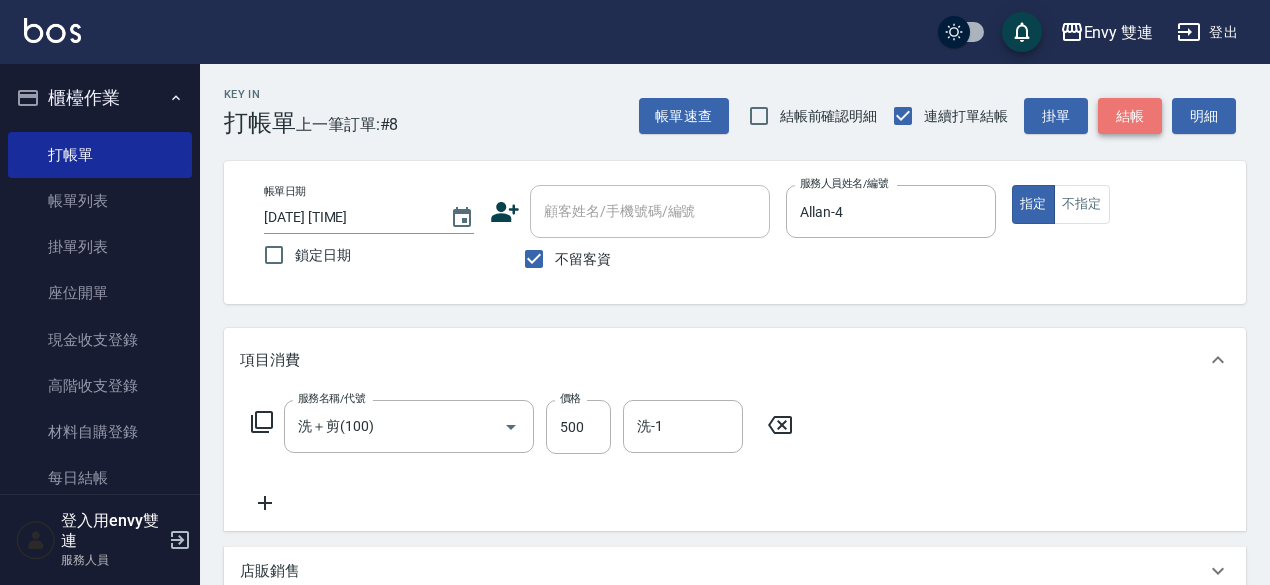 click on "結帳" at bounding box center (1130, 116) 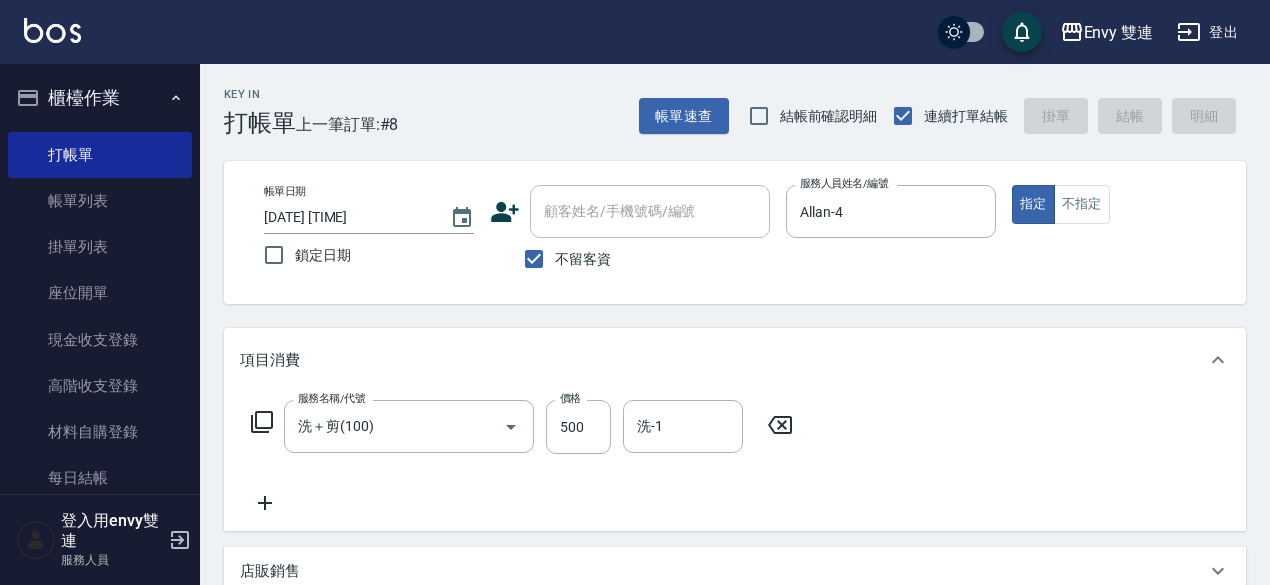 type 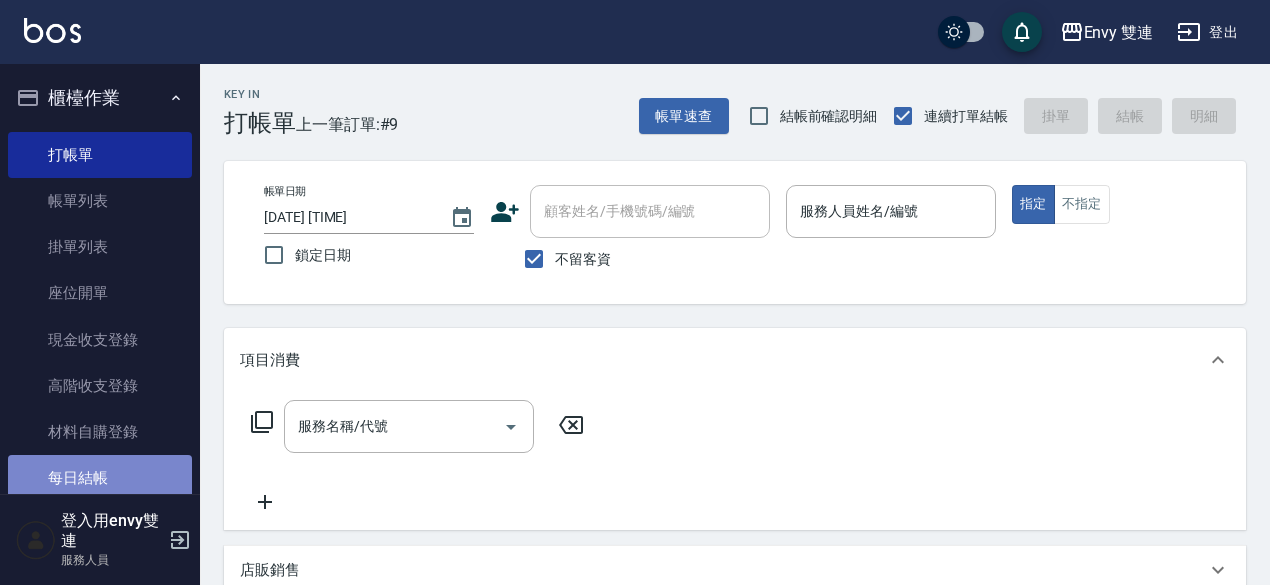 click on "每日結帳" at bounding box center [100, 478] 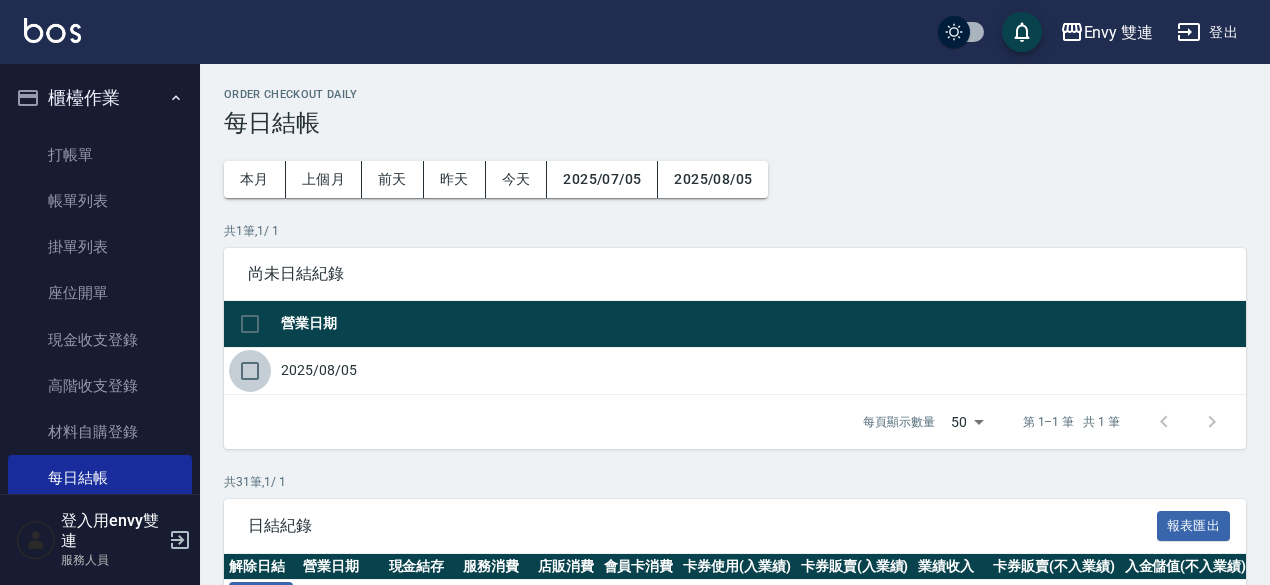 click at bounding box center (250, 371) 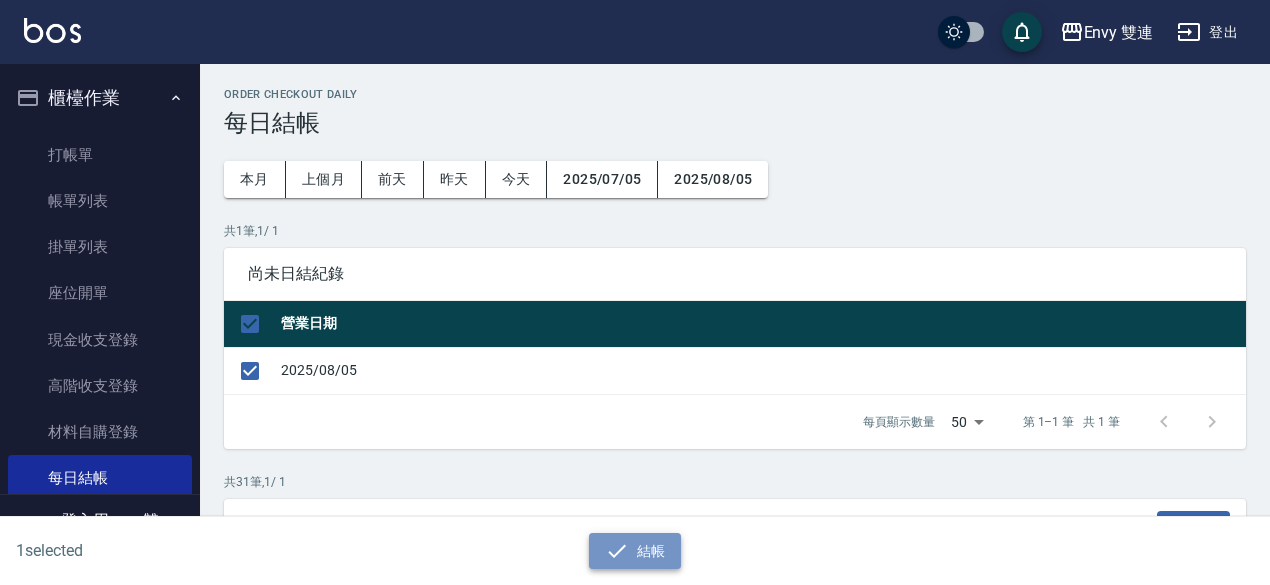 click on "結帳" at bounding box center (635, 551) 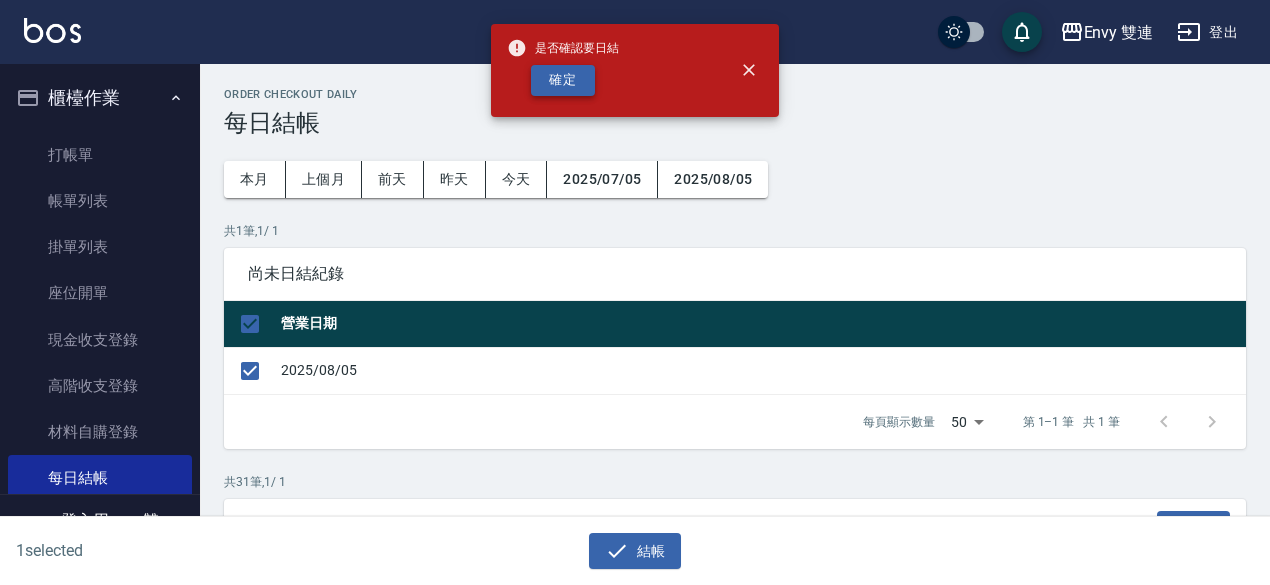 click on "確定" at bounding box center (563, 80) 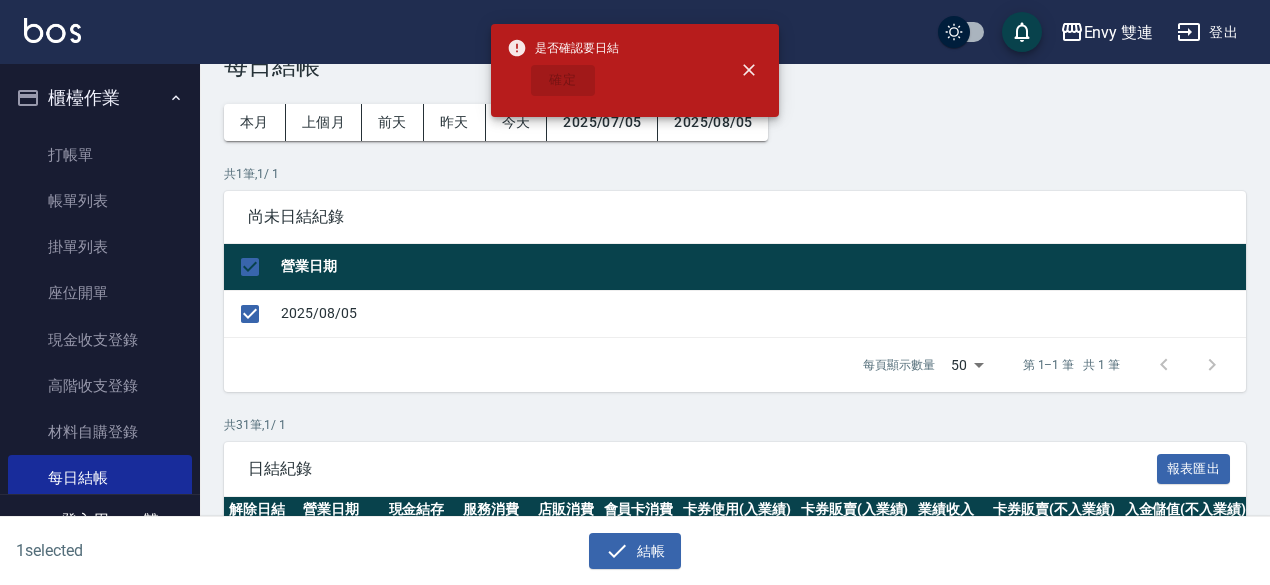 checkbox on "false" 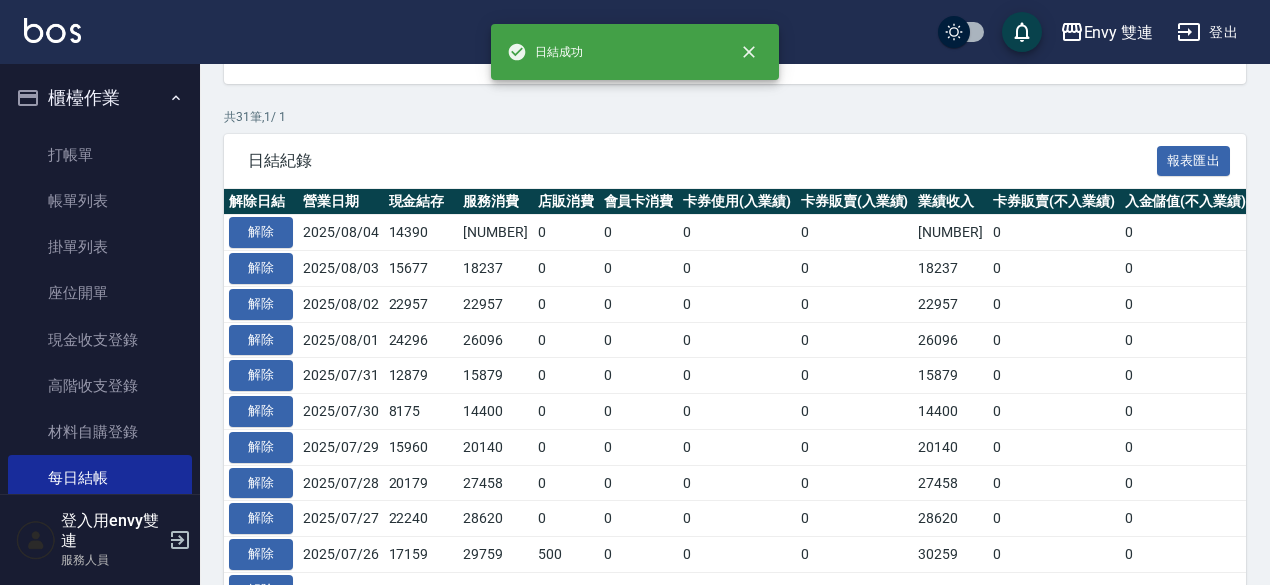 scroll, scrollTop: 366, scrollLeft: 0, axis: vertical 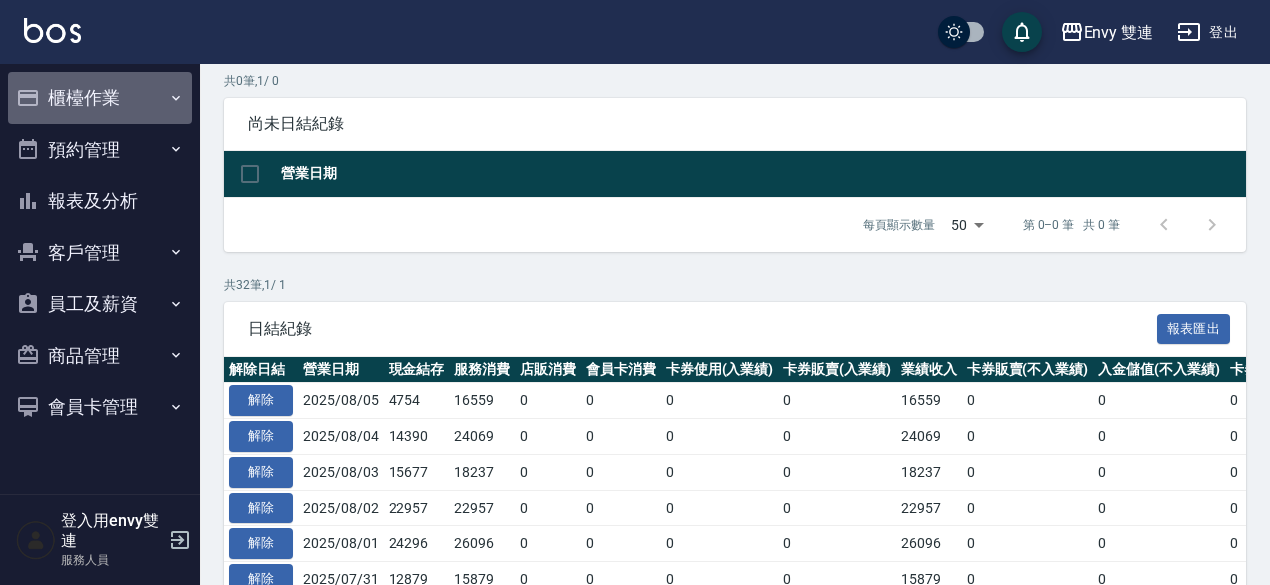 click on "櫃檯作業" at bounding box center (100, 98) 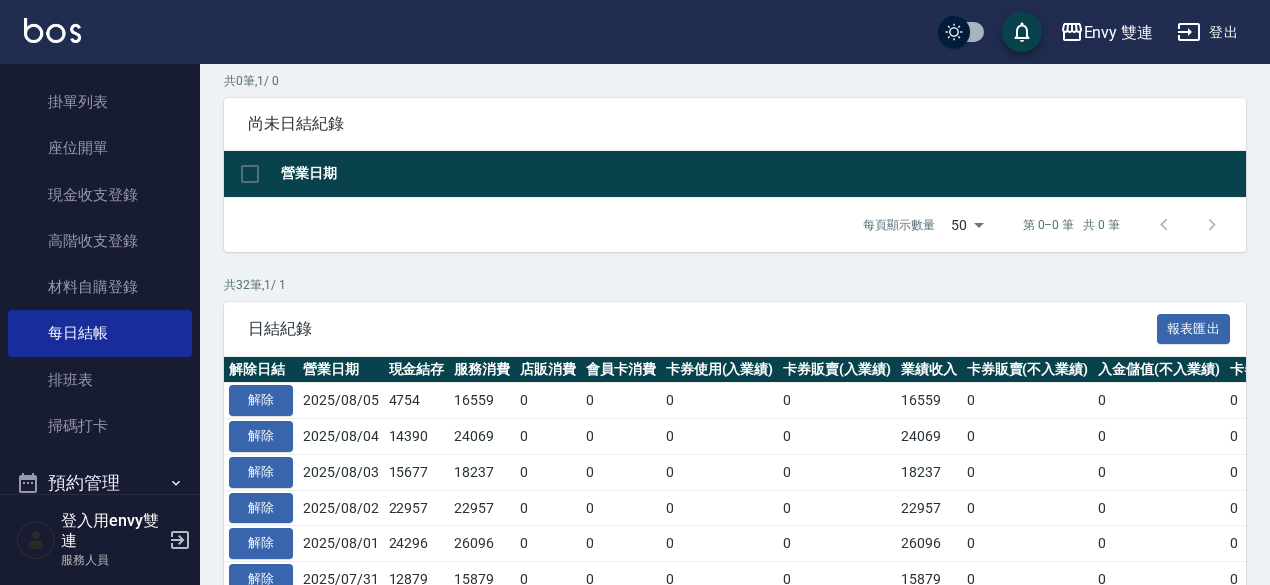 scroll, scrollTop: 144, scrollLeft: 0, axis: vertical 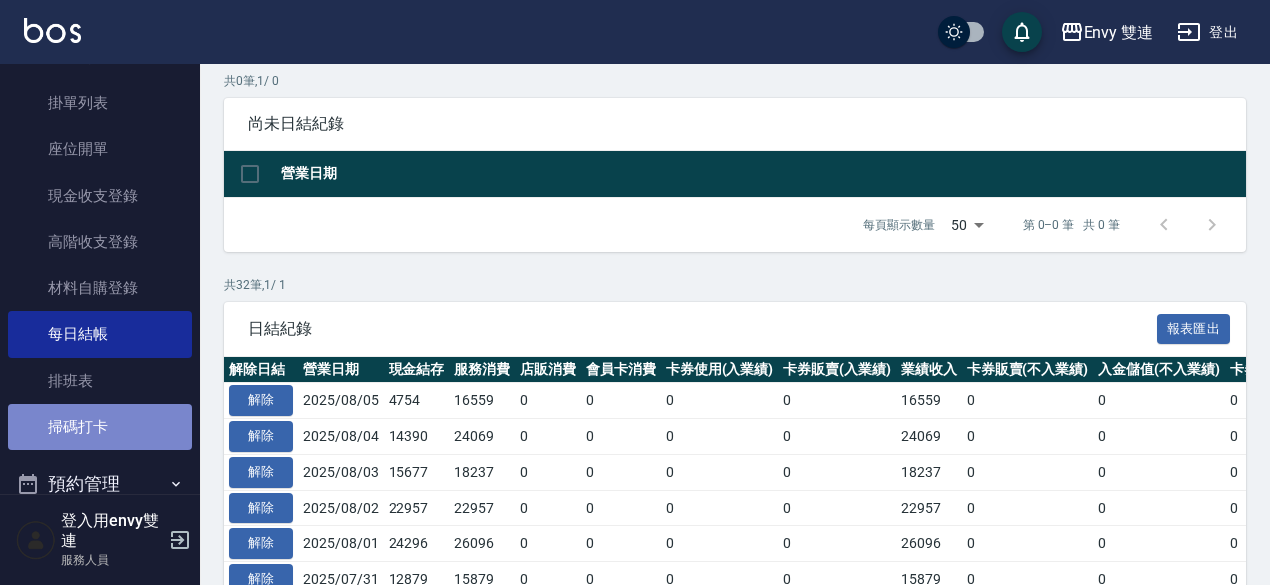 click on "掃碼打卡" at bounding box center [100, 427] 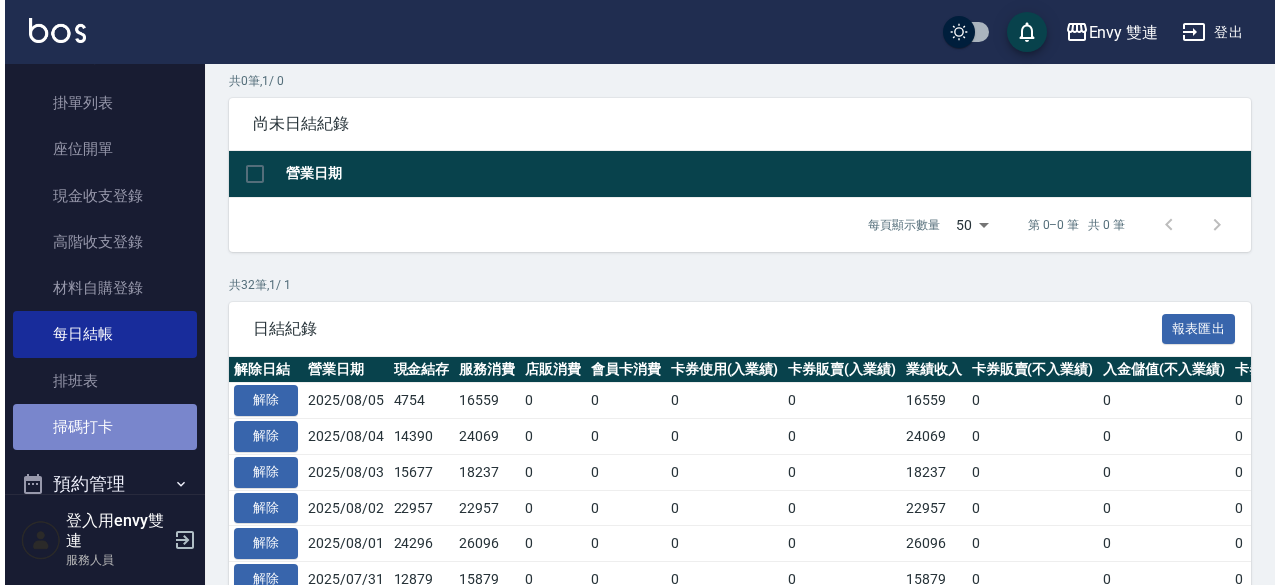 scroll, scrollTop: 0, scrollLeft: 0, axis: both 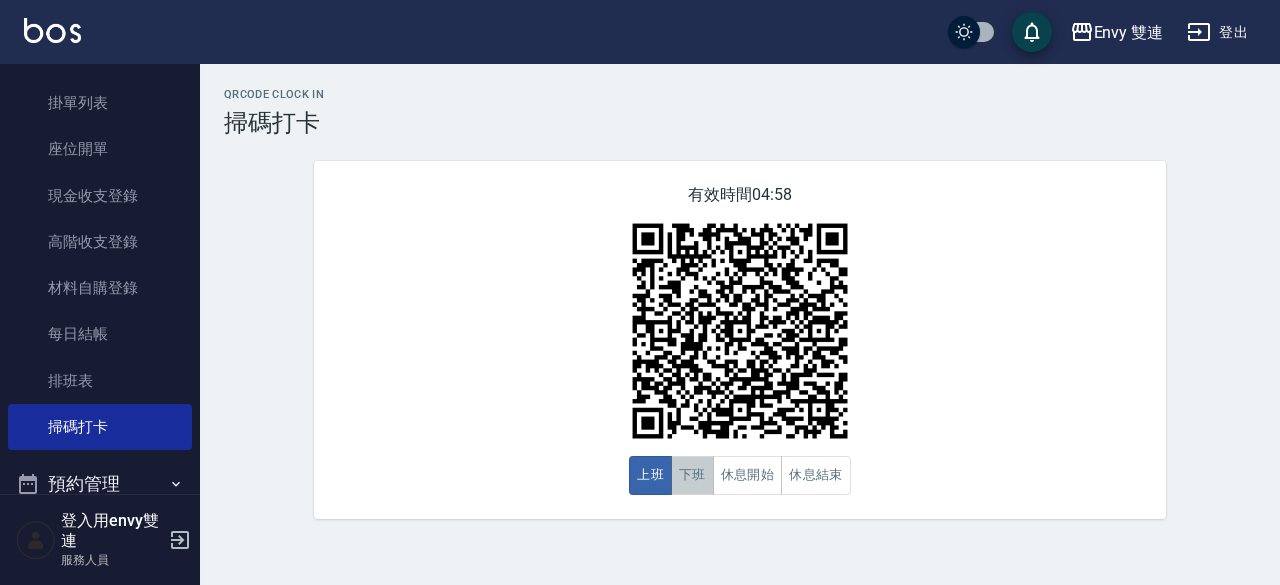 click on "下班" at bounding box center (692, 475) 